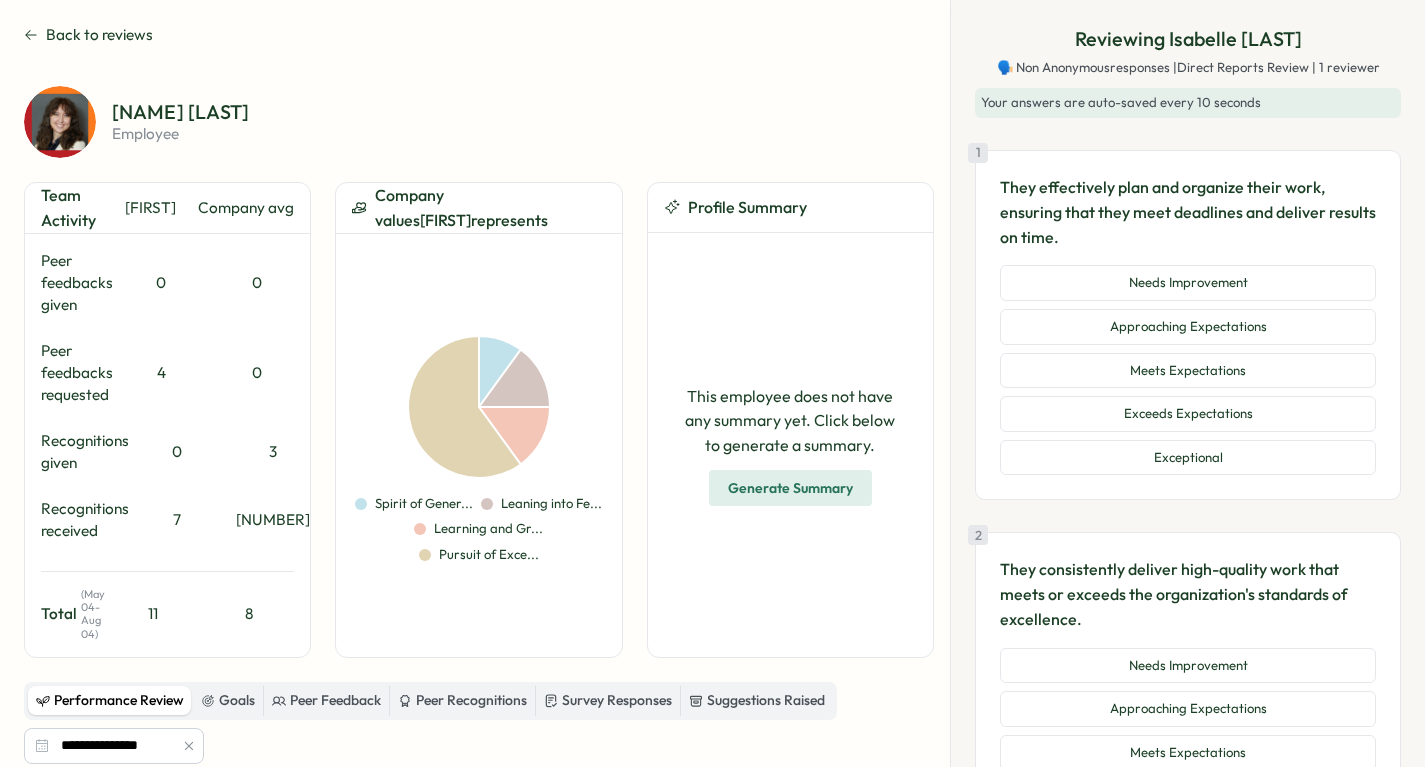 scroll, scrollTop: 0, scrollLeft: 0, axis: both 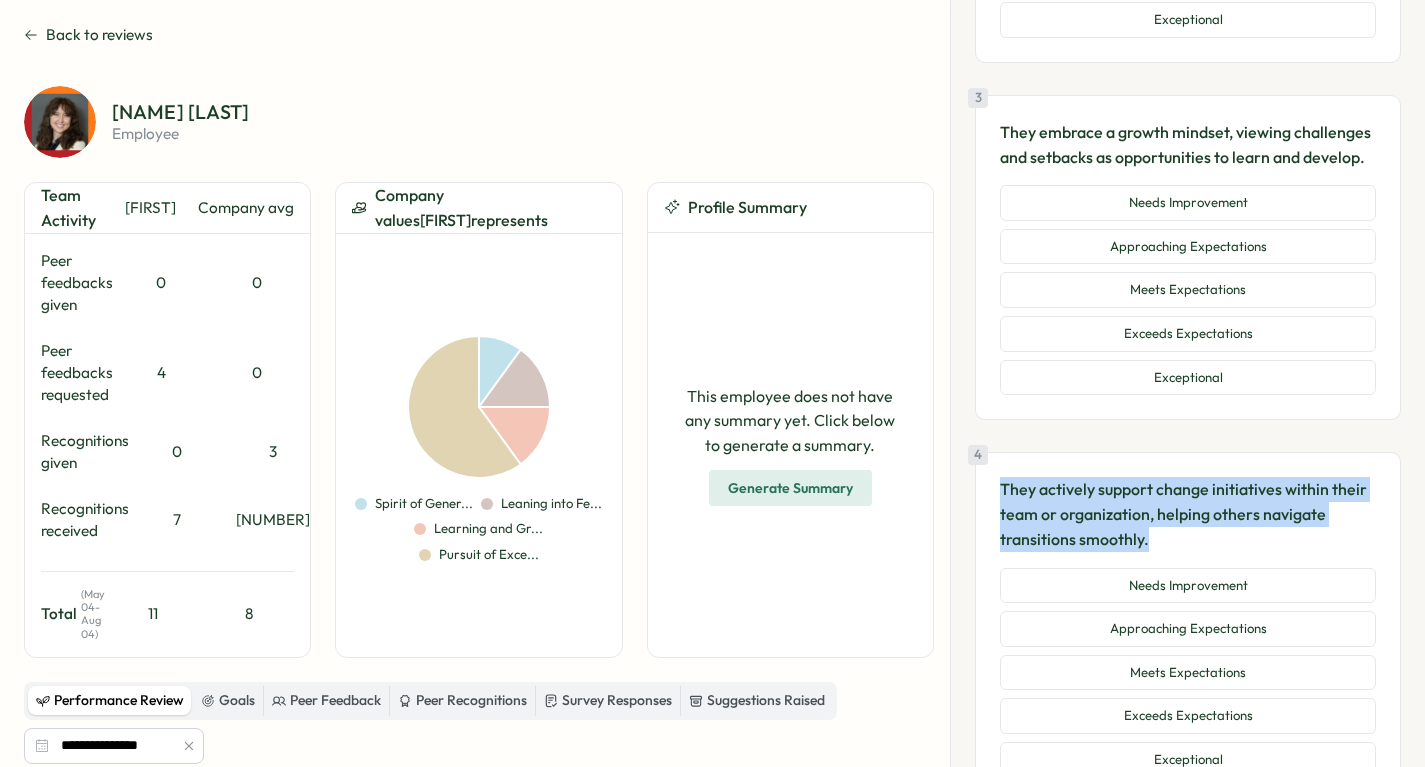click 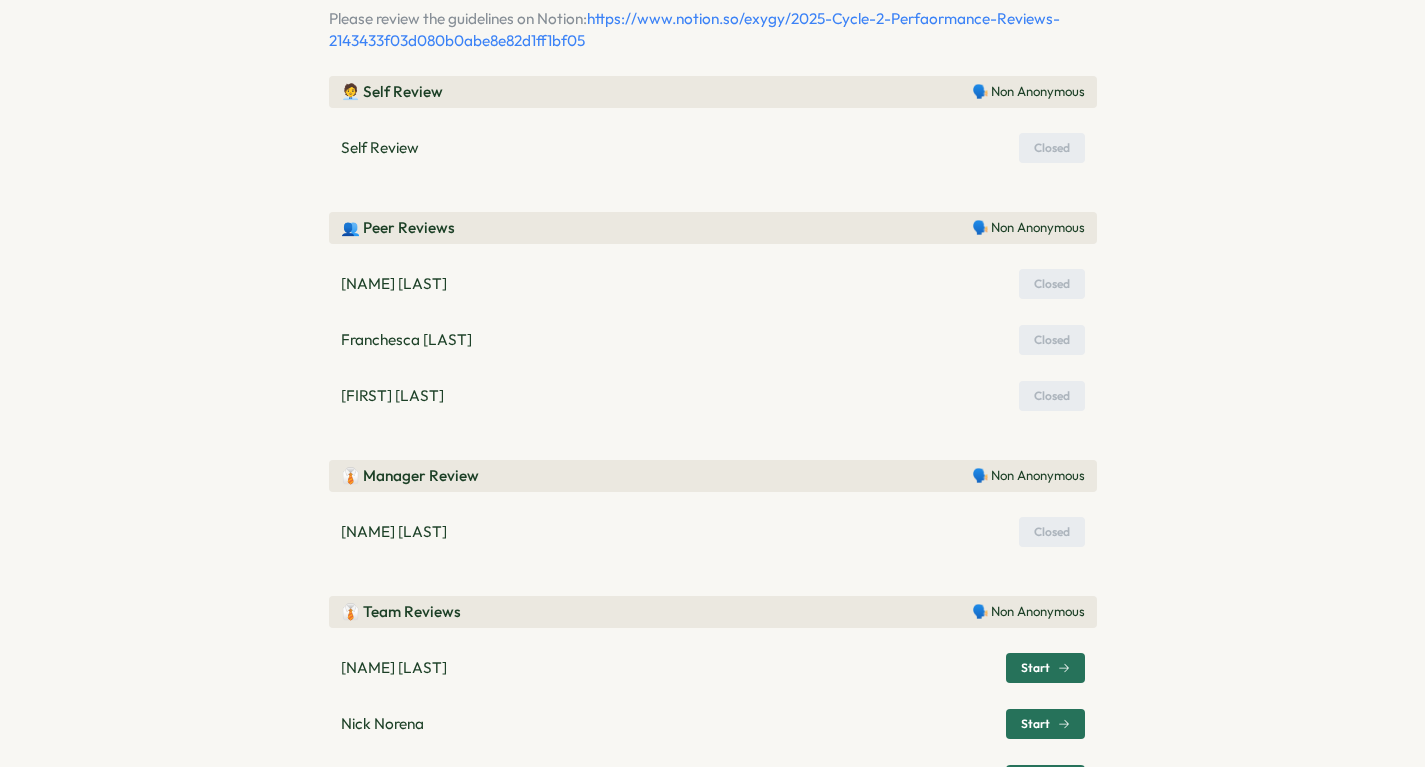 scroll, scrollTop: 214, scrollLeft: 0, axis: vertical 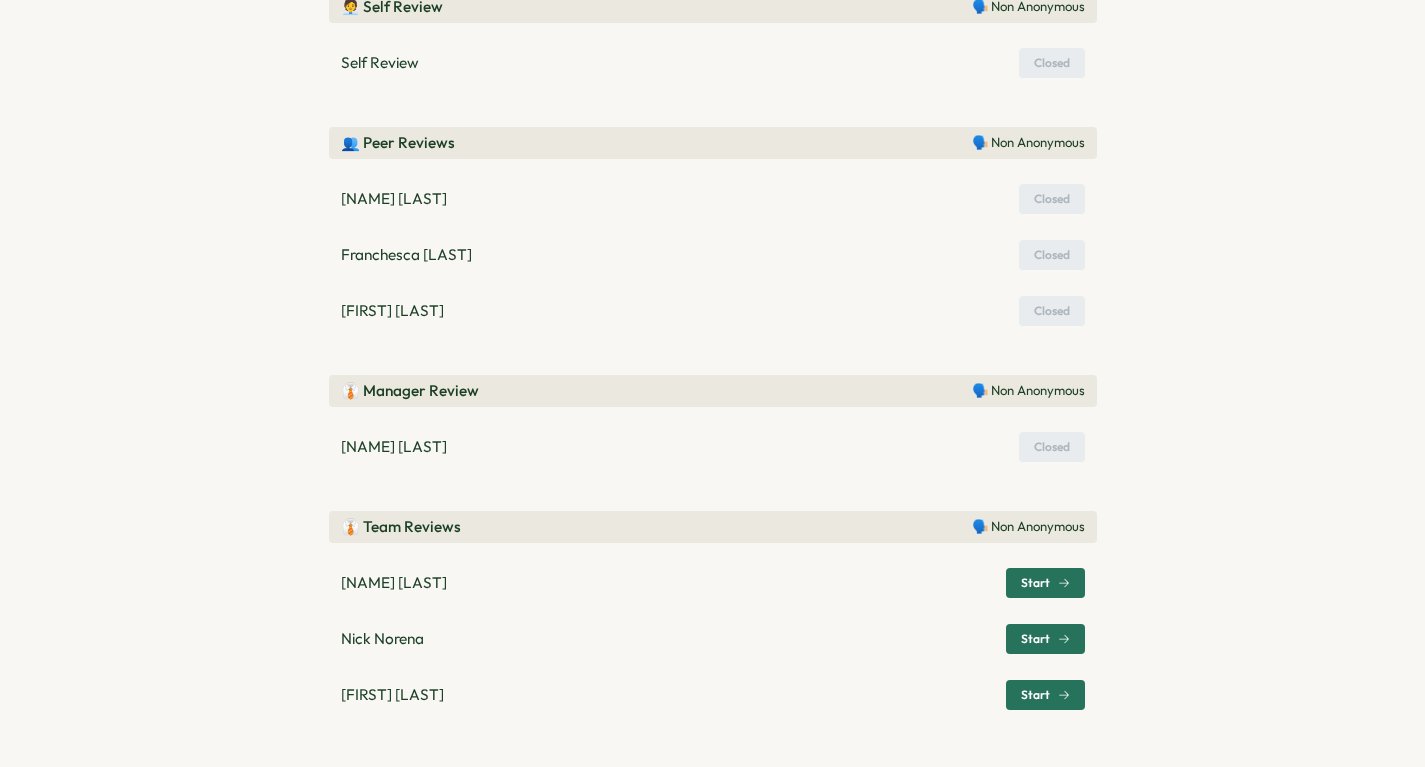 click on "Start" at bounding box center [1035, 639] 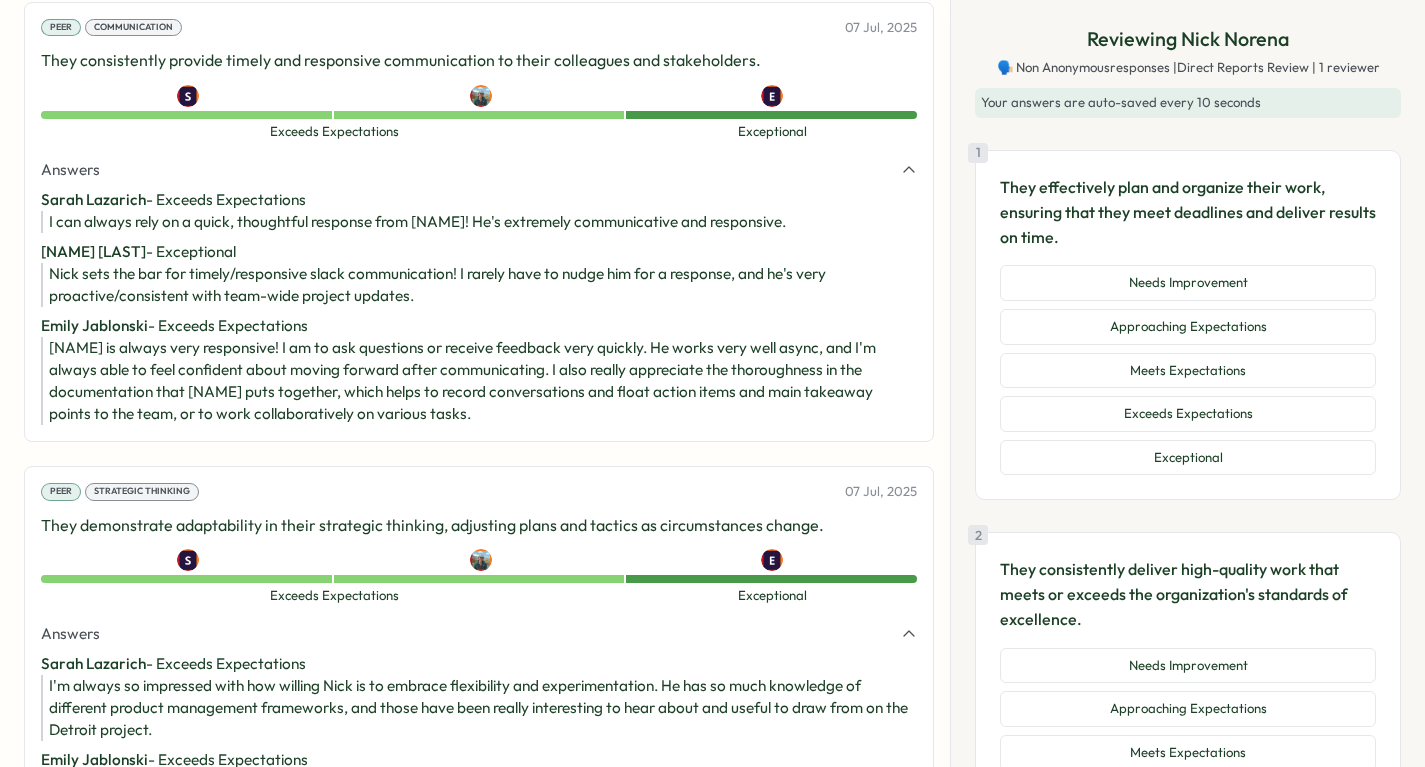 scroll, scrollTop: 1034, scrollLeft: 0, axis: vertical 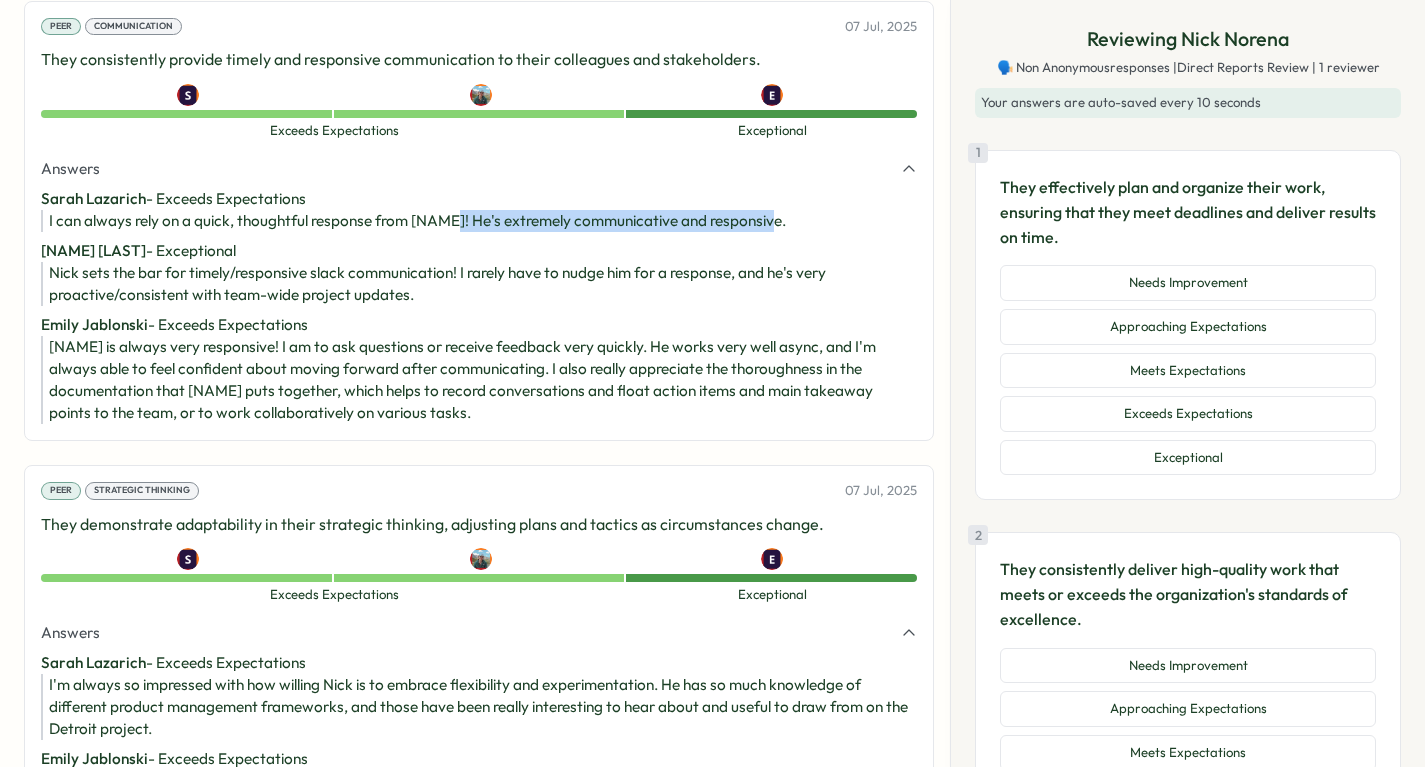 drag, startPoint x: 758, startPoint y: 224, endPoint x: 448, endPoint y: 210, distance: 310.31598 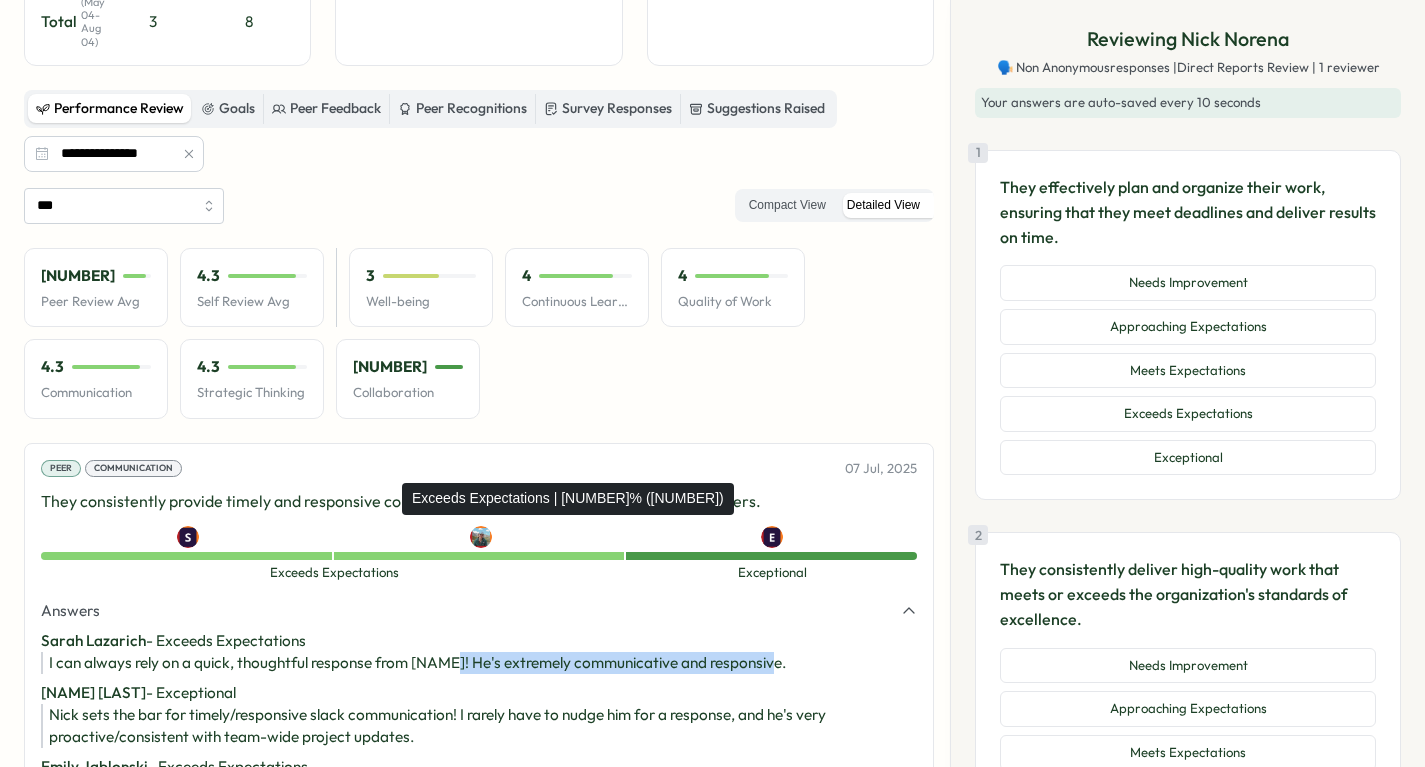 scroll, scrollTop: 0, scrollLeft: 0, axis: both 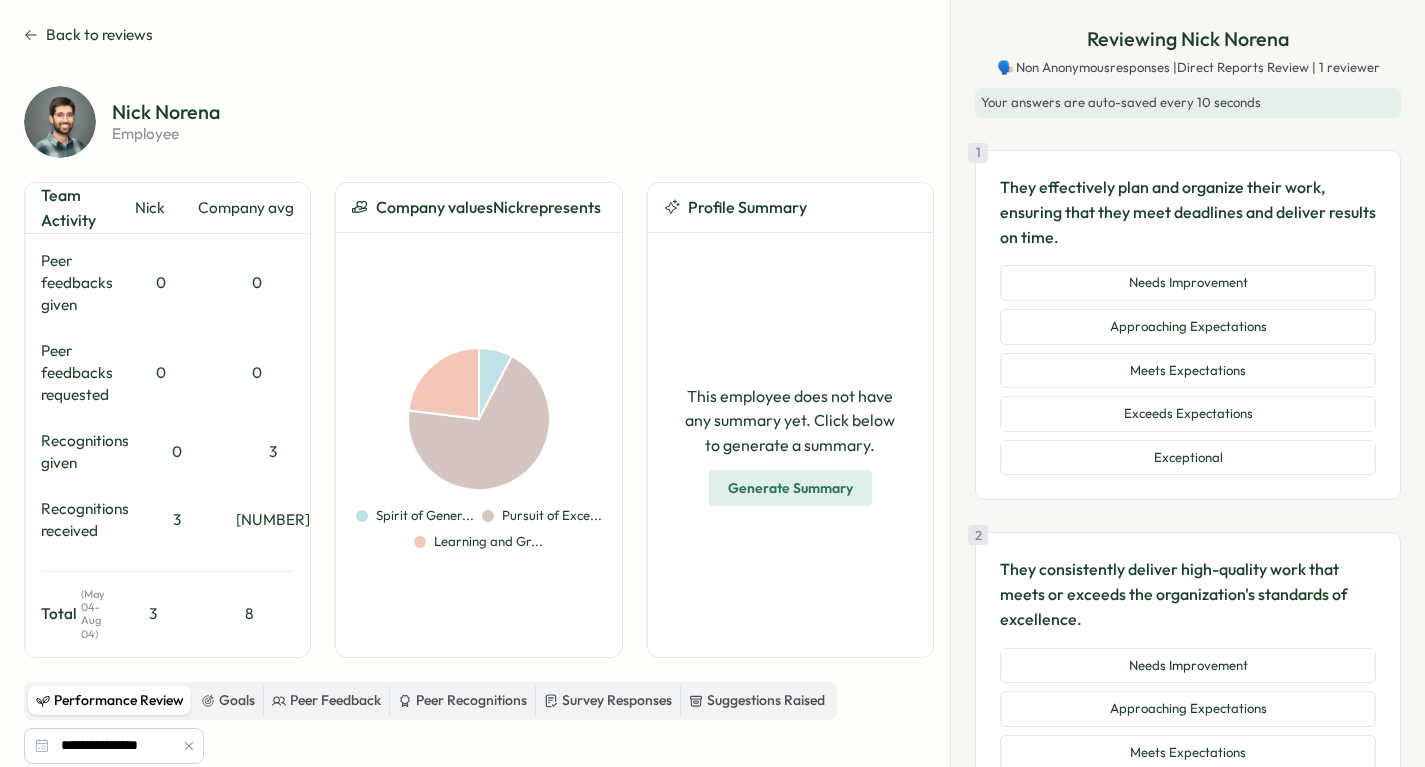 click on "Answers Sarah [LAST] - Exceeds Expectations Emilie [LAST] - Exceptional Emily [LAST]" at bounding box center (712, 383) 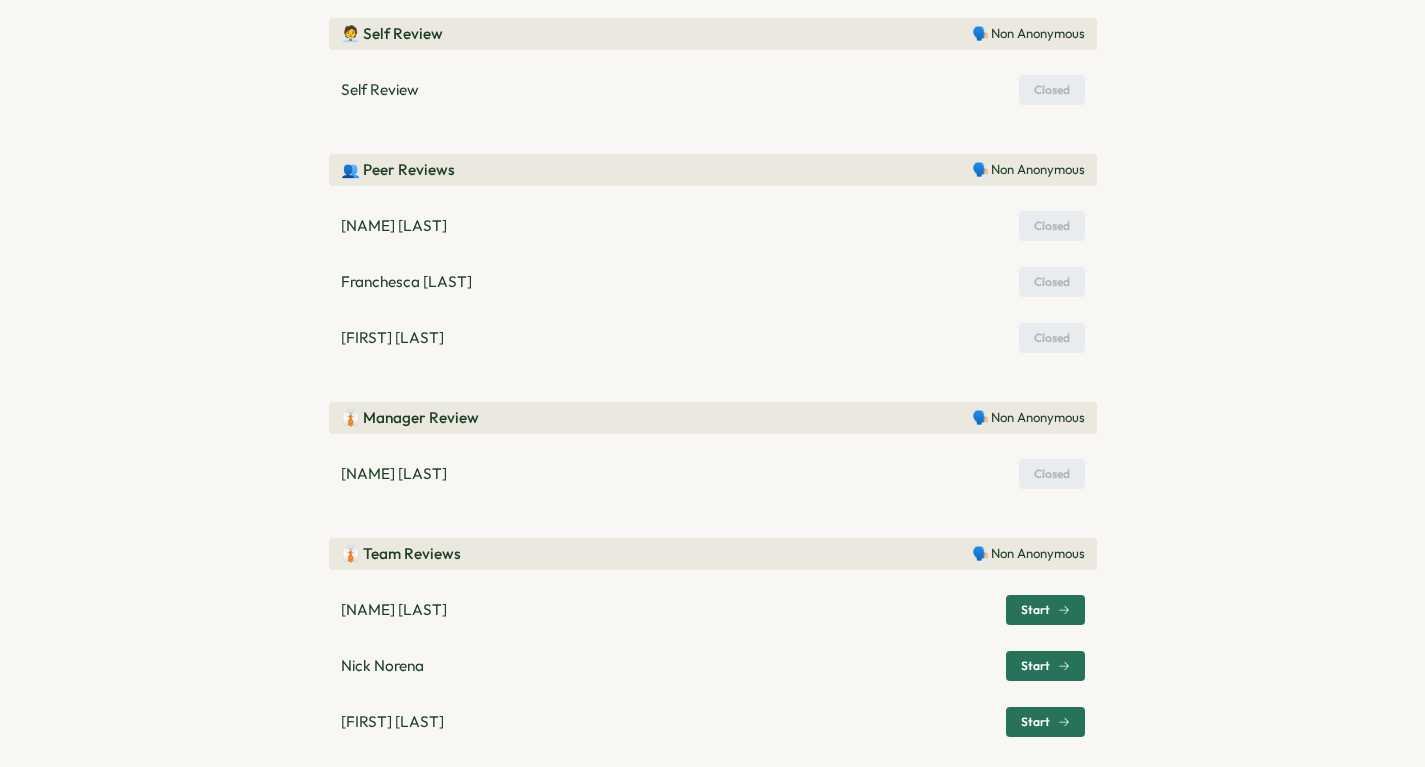 scroll, scrollTop: 214, scrollLeft: 0, axis: vertical 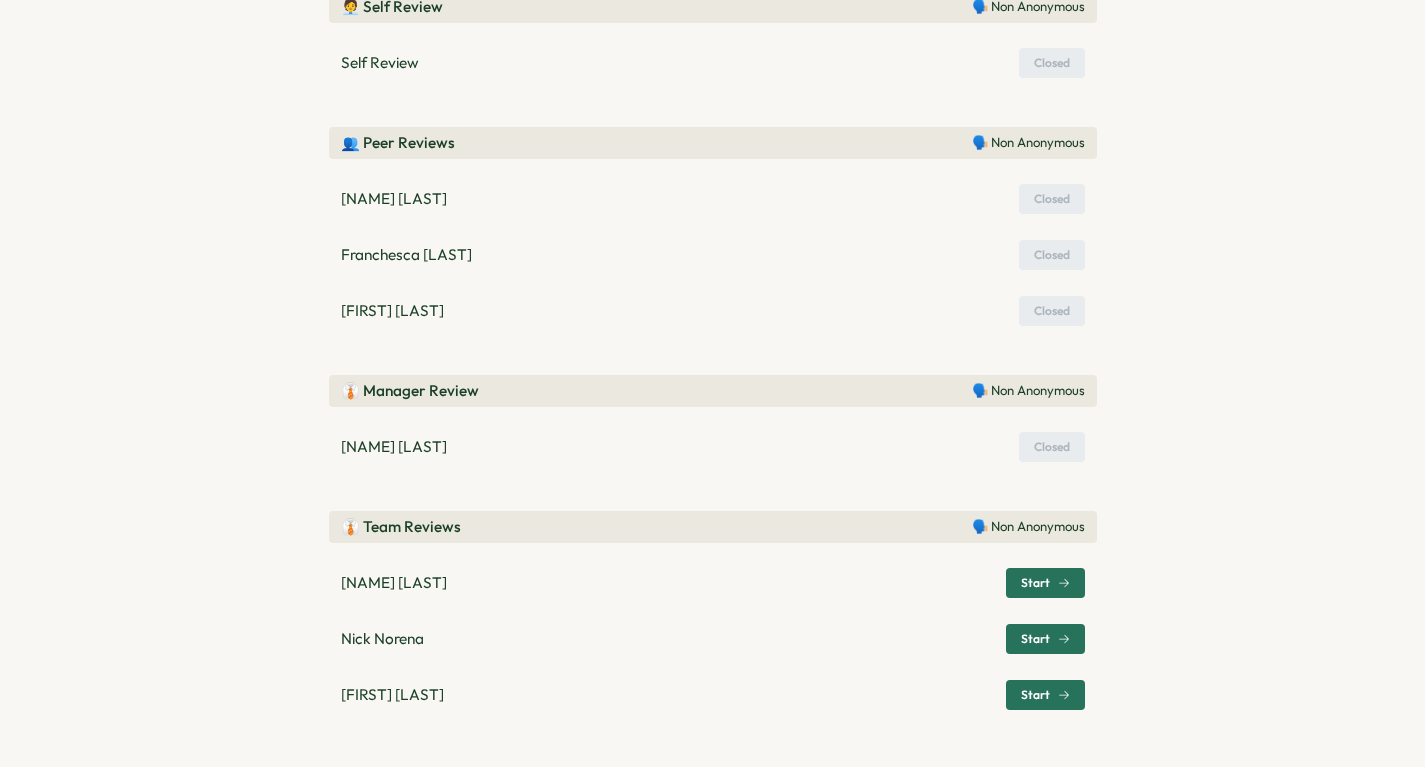click on "Start" at bounding box center [1035, 695] 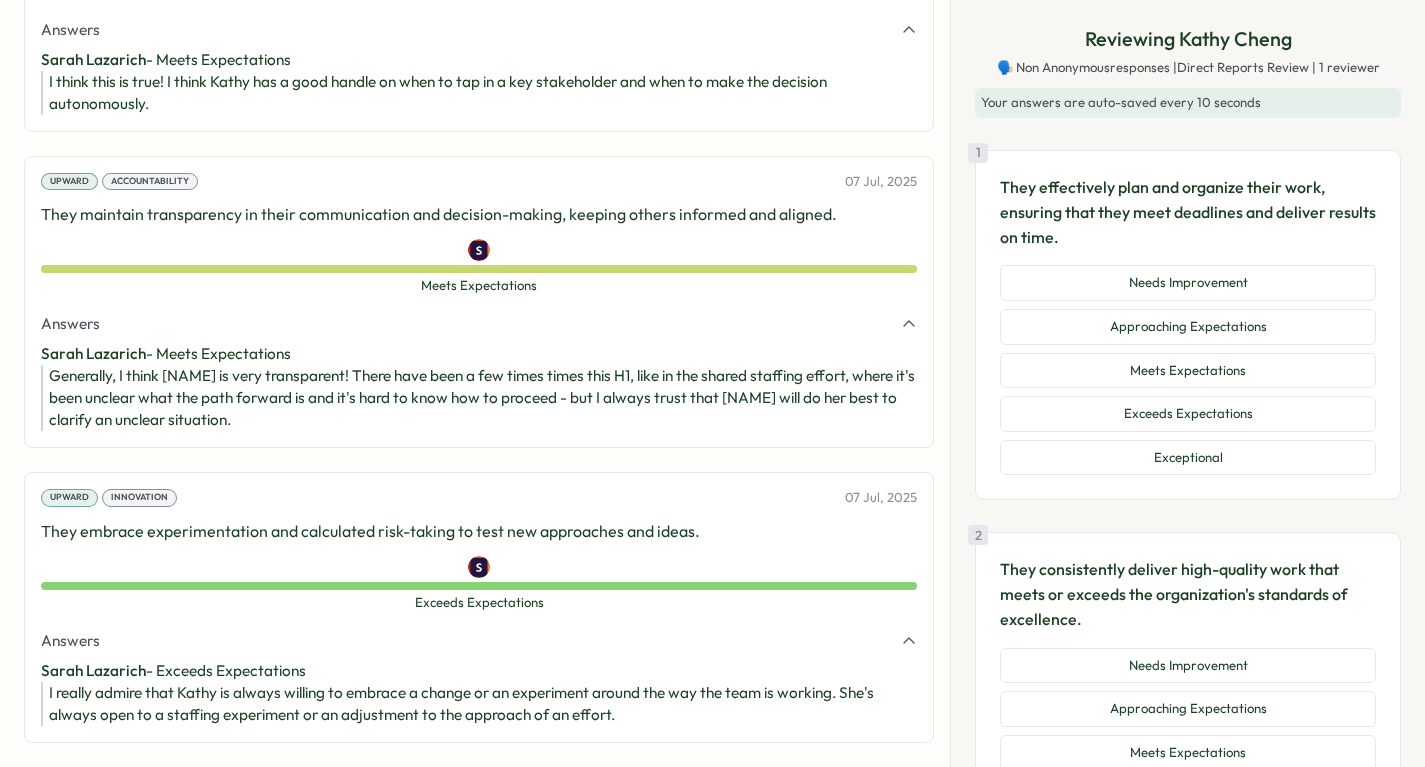 scroll, scrollTop: 4866, scrollLeft: 0, axis: vertical 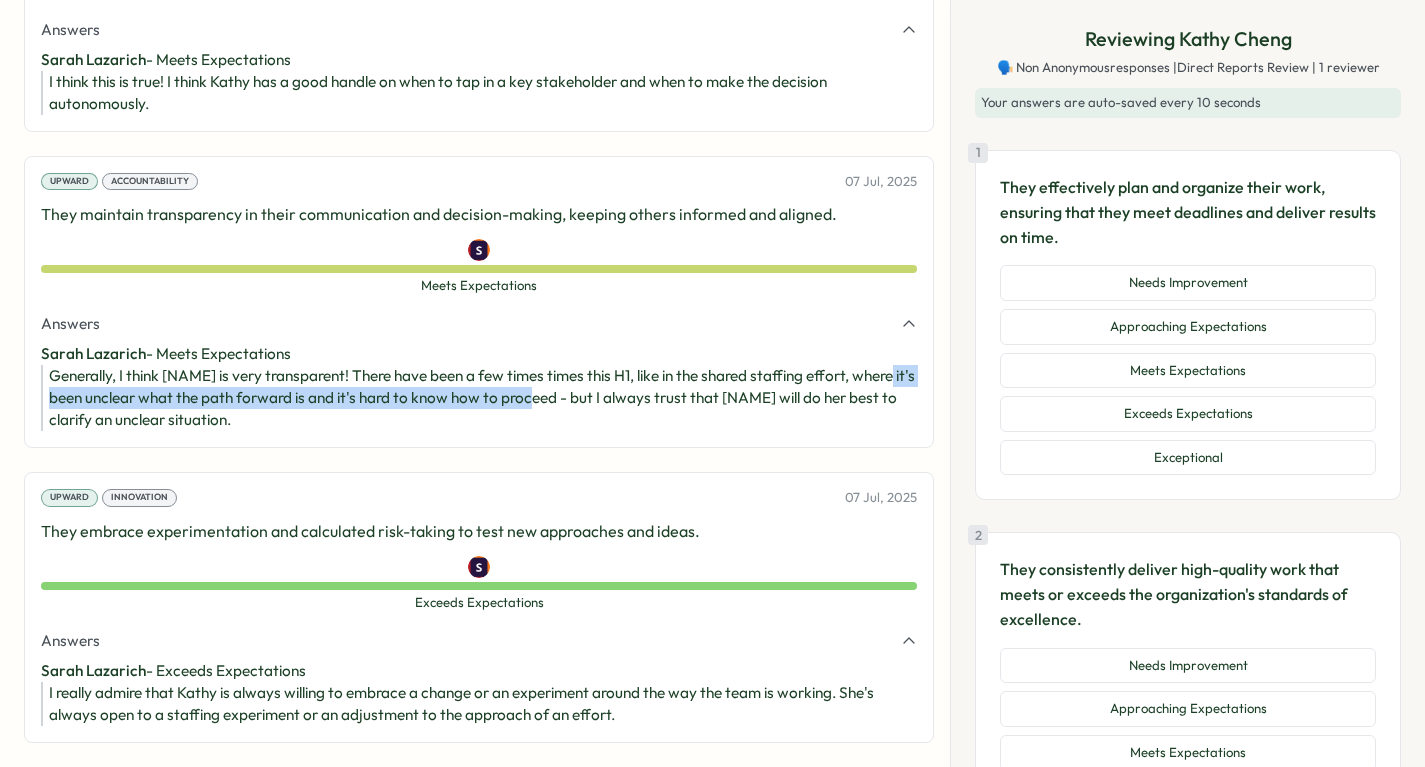 drag, startPoint x: 50, startPoint y: 393, endPoint x: 563, endPoint y: 391, distance: 513.0039 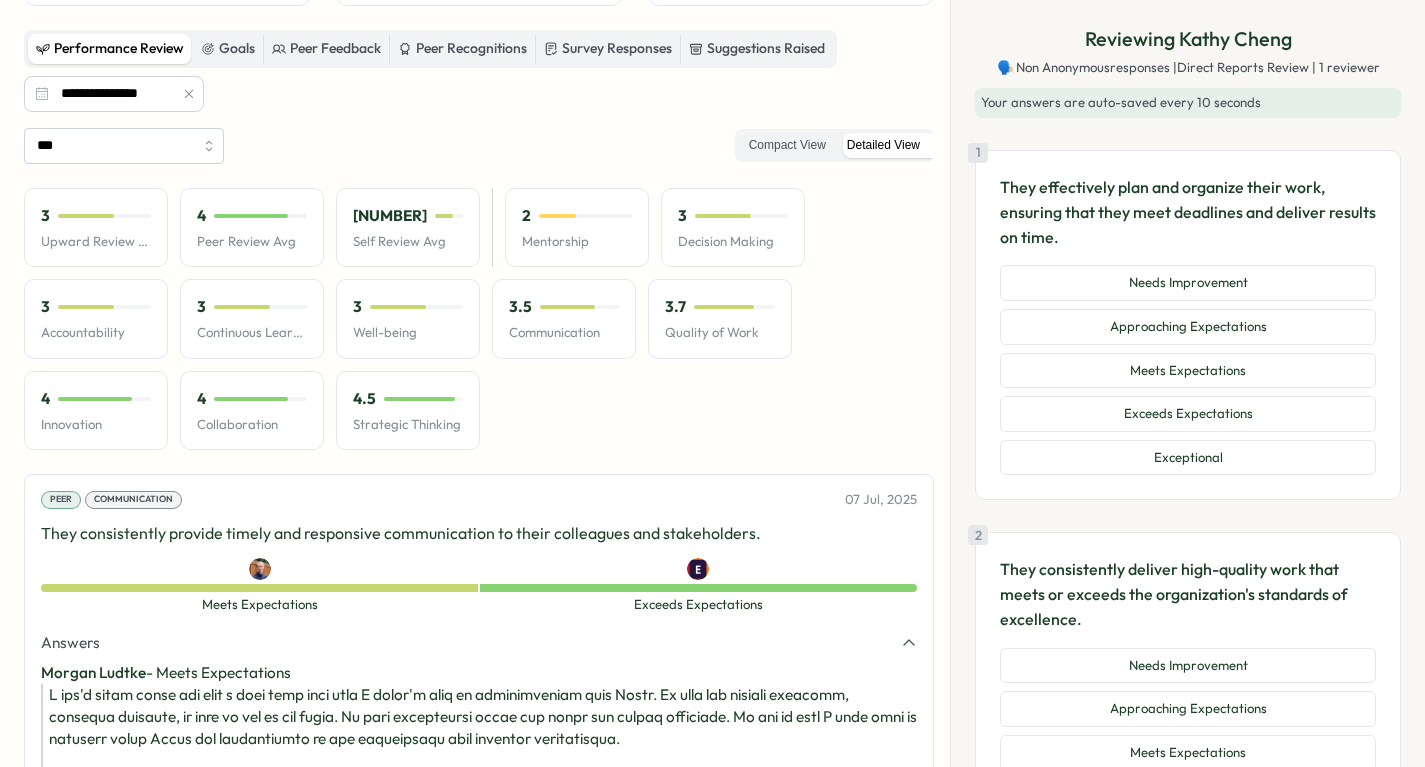 scroll, scrollTop: 0, scrollLeft: 0, axis: both 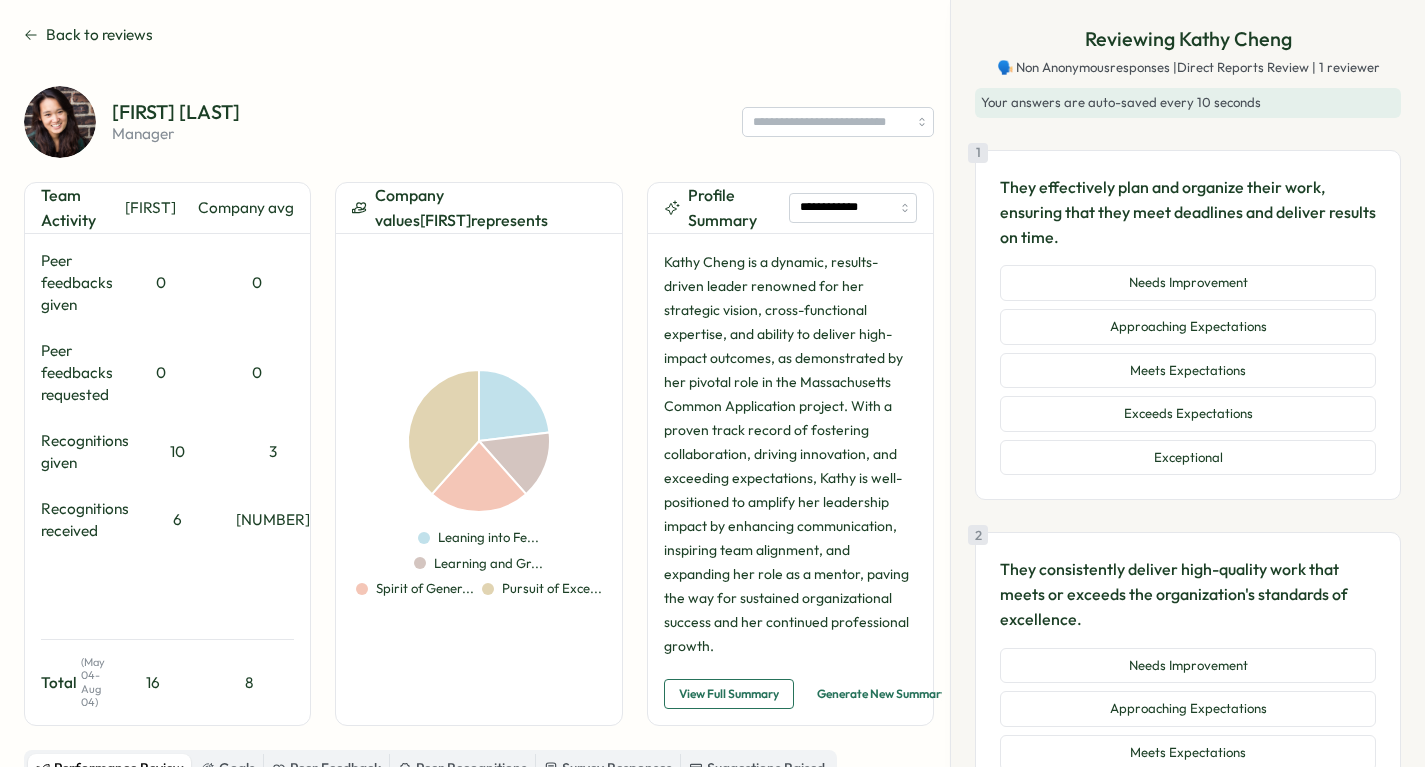 click 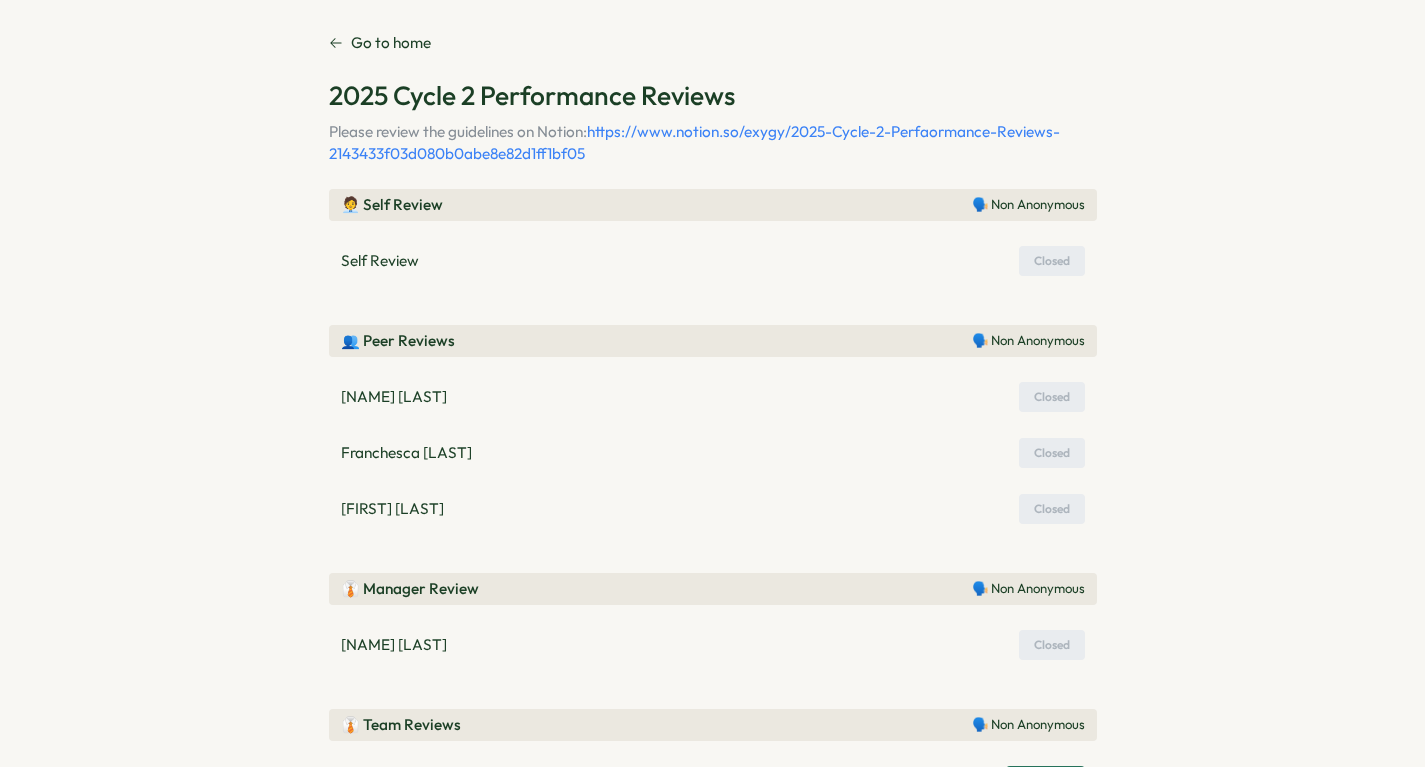 scroll, scrollTop: 214, scrollLeft: 0, axis: vertical 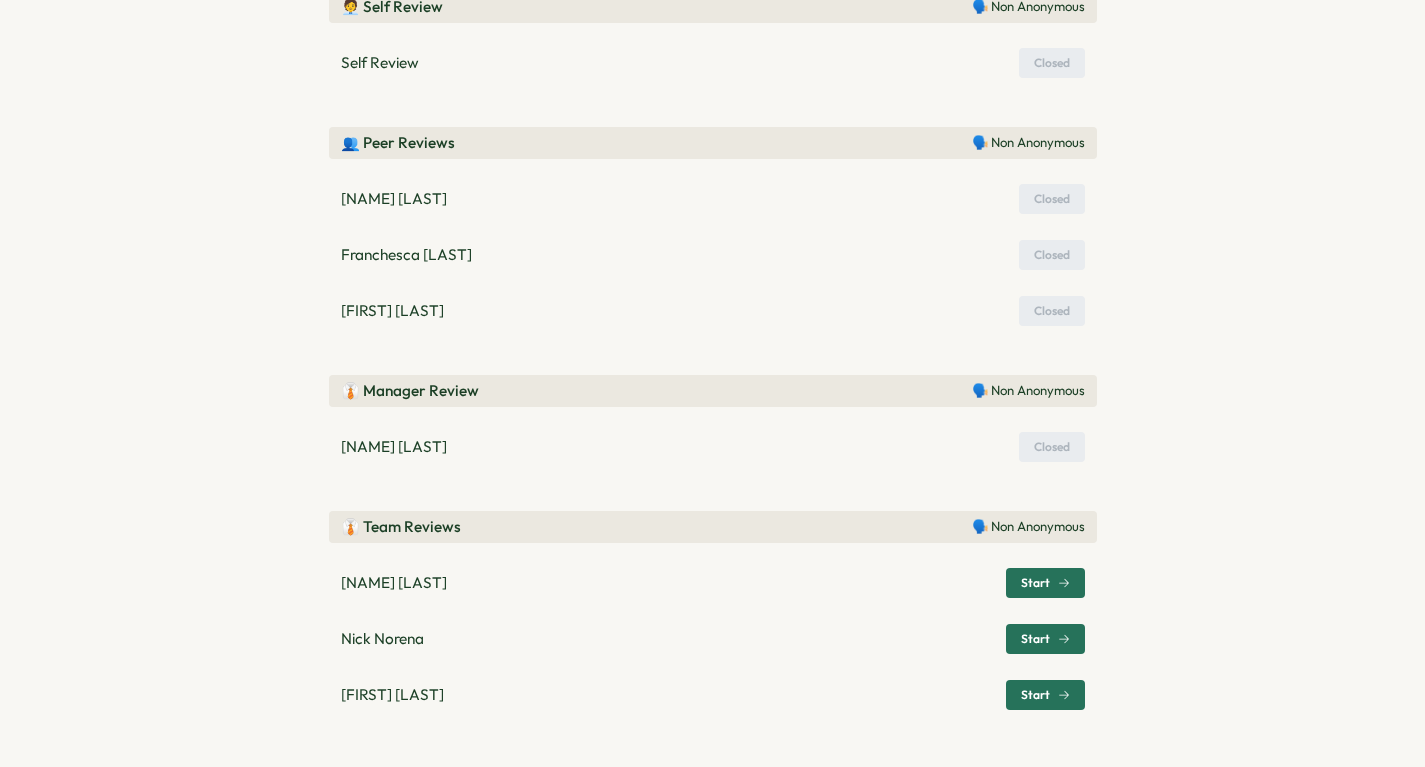 click on "Start" at bounding box center [1045, 639] 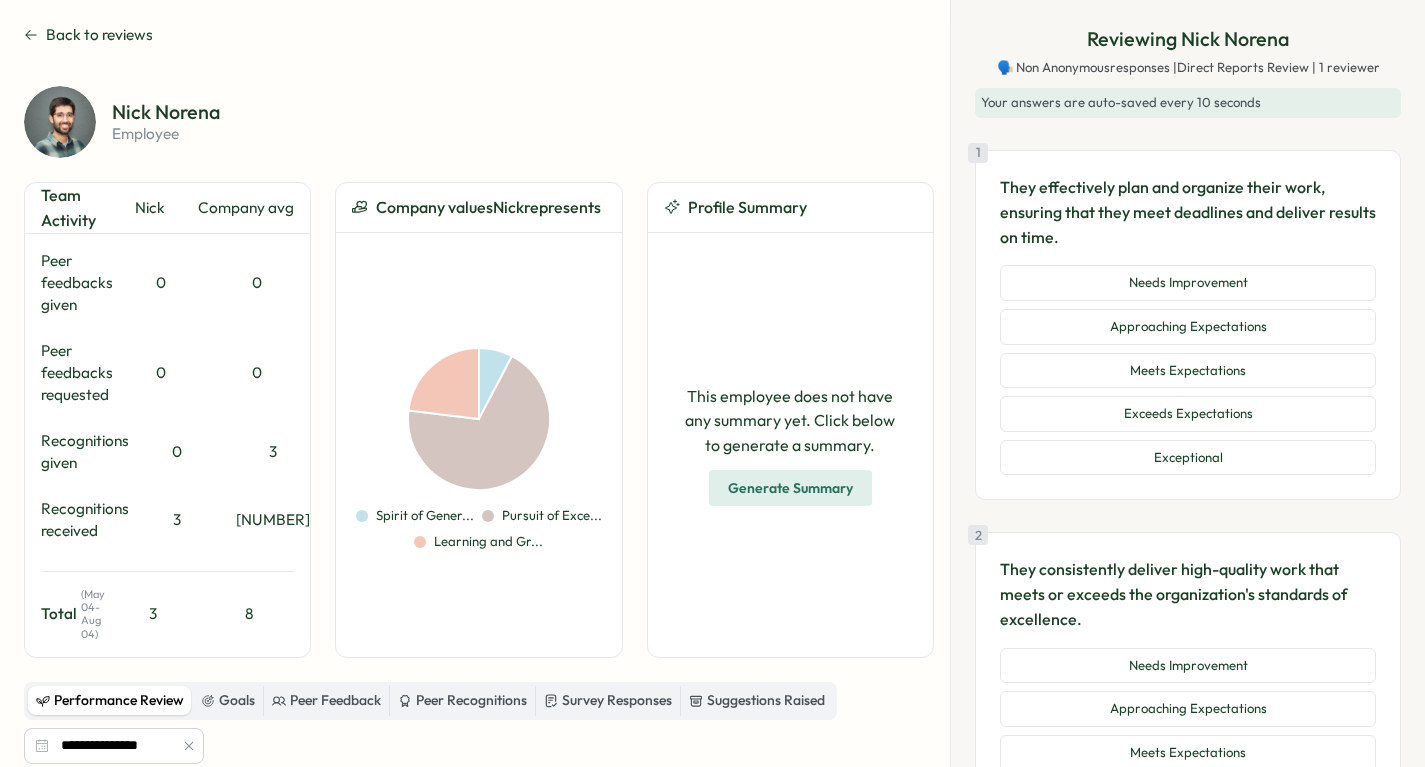 scroll, scrollTop: 356, scrollLeft: 0, axis: vertical 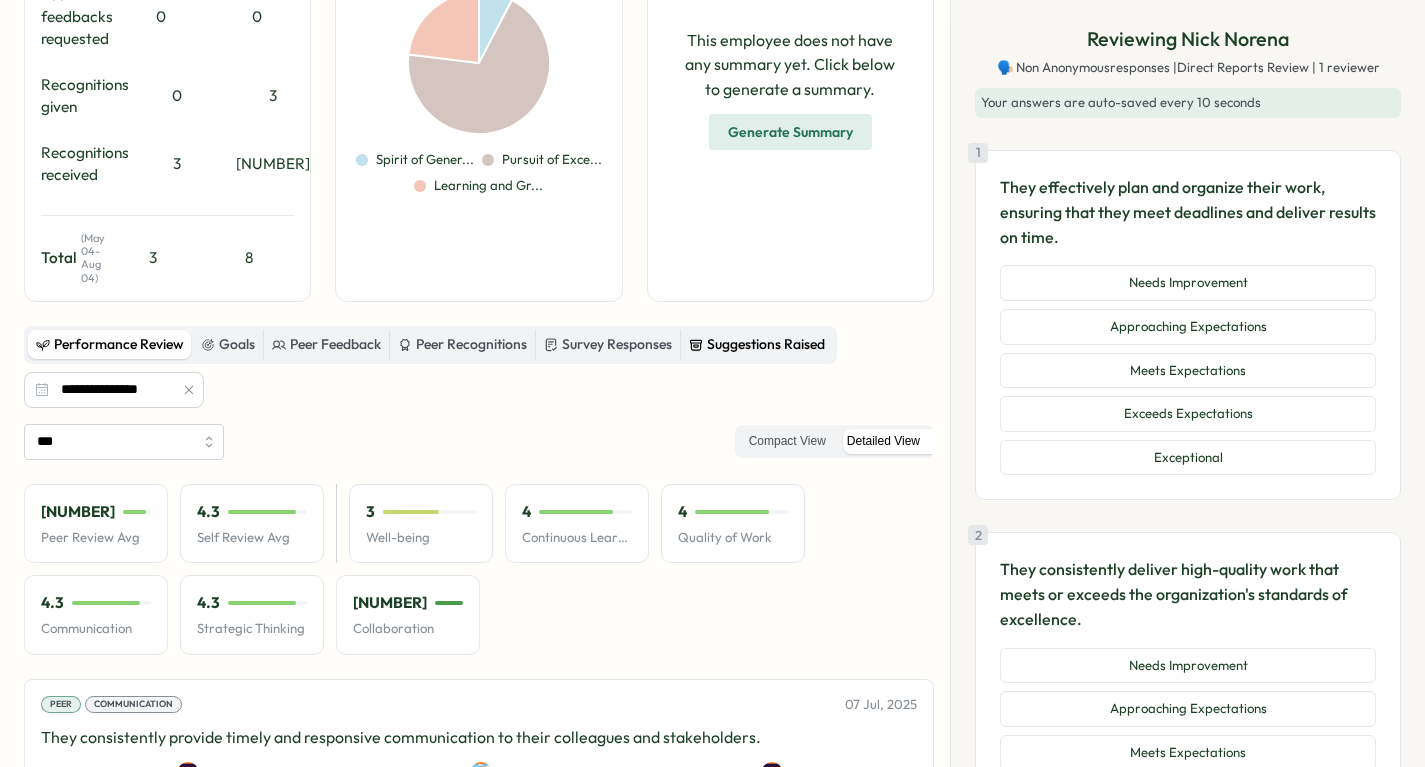 click on "Suggestions Raised" at bounding box center [757, 345] 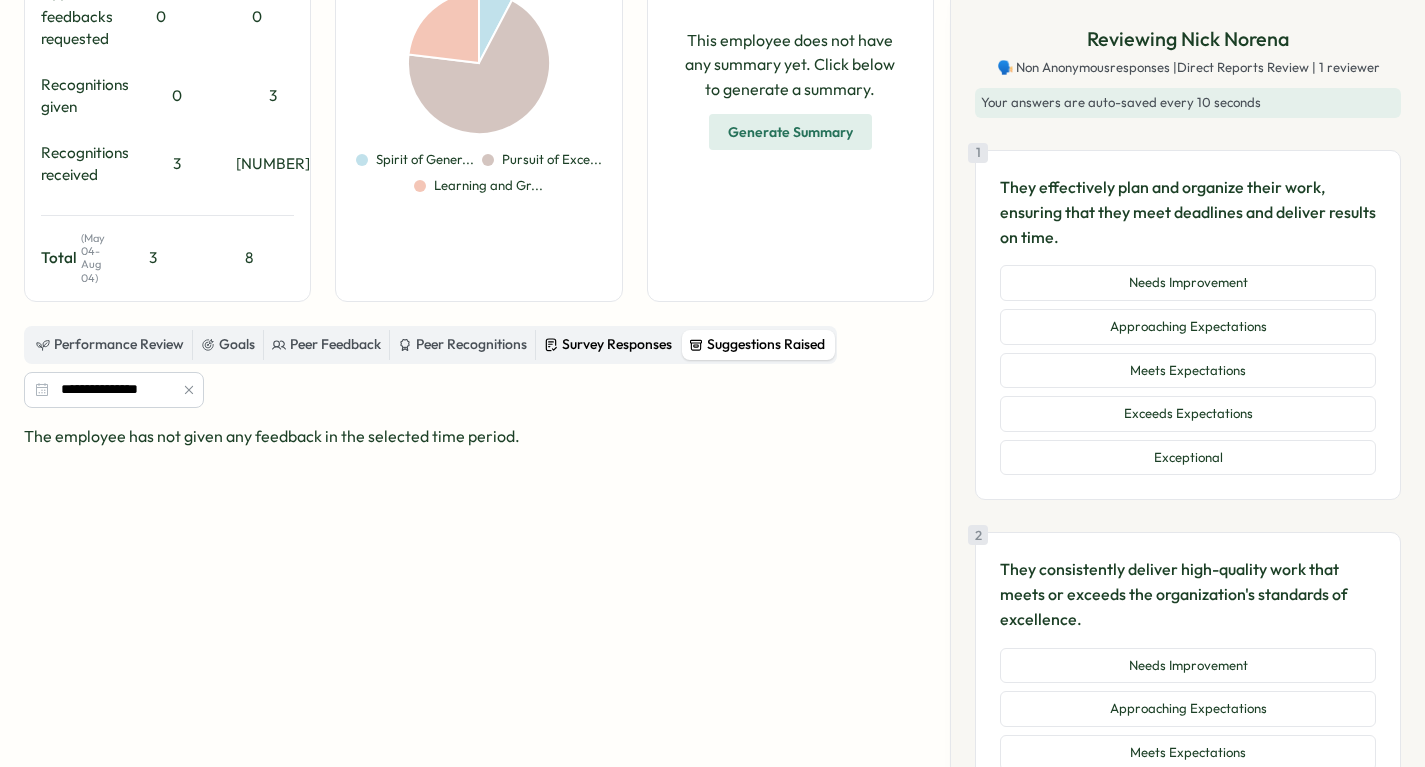 click on "Survey Responses" at bounding box center (608, 345) 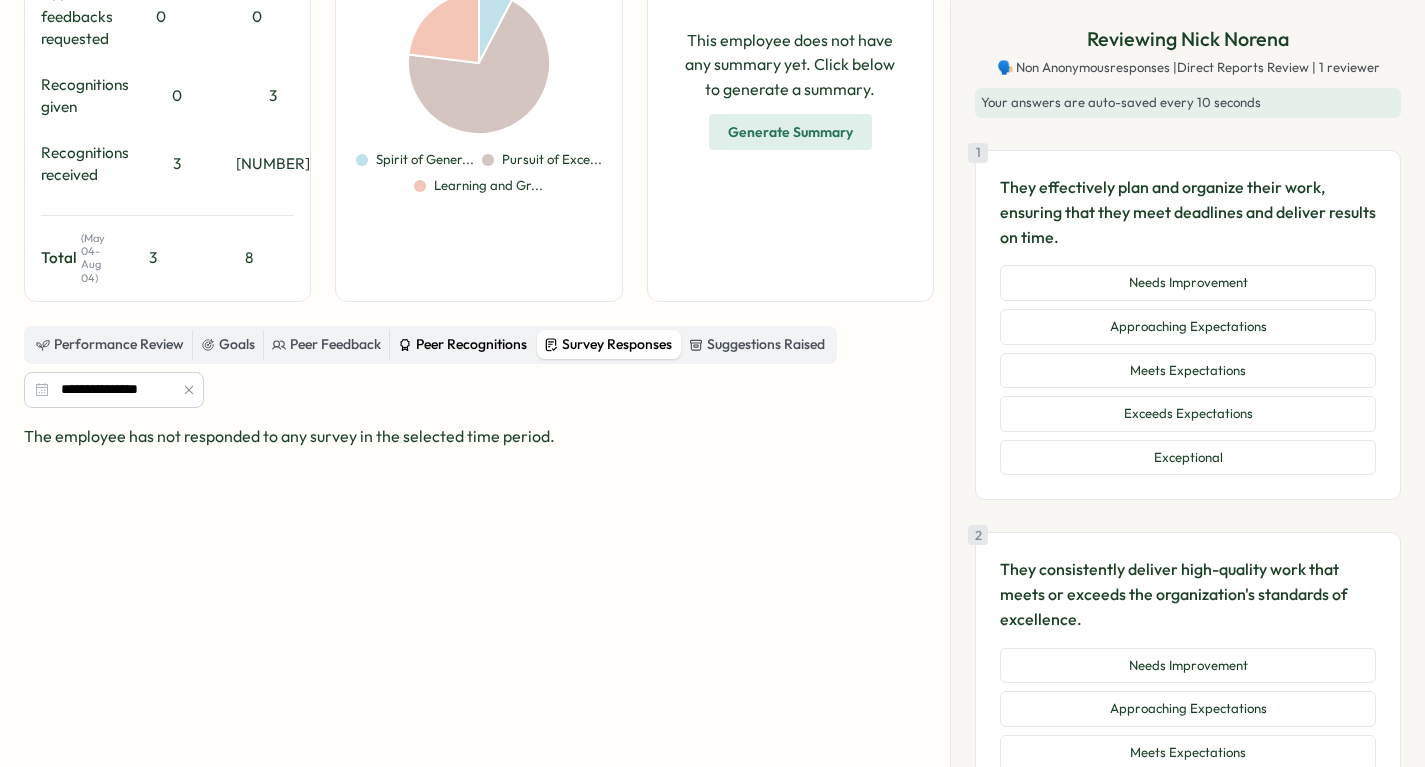 click on "Peer Recognitions" at bounding box center (462, 345) 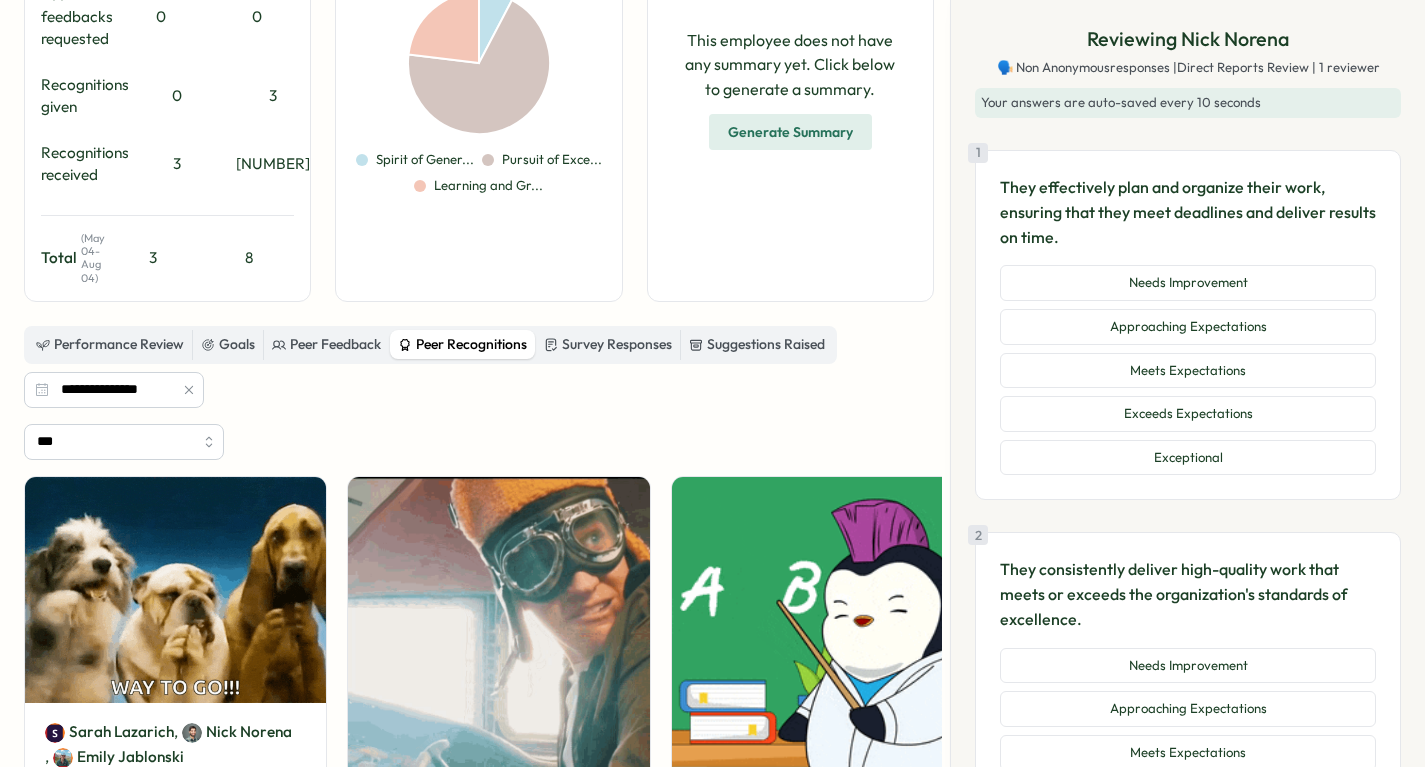 scroll, scrollTop: 0, scrollLeft: 0, axis: both 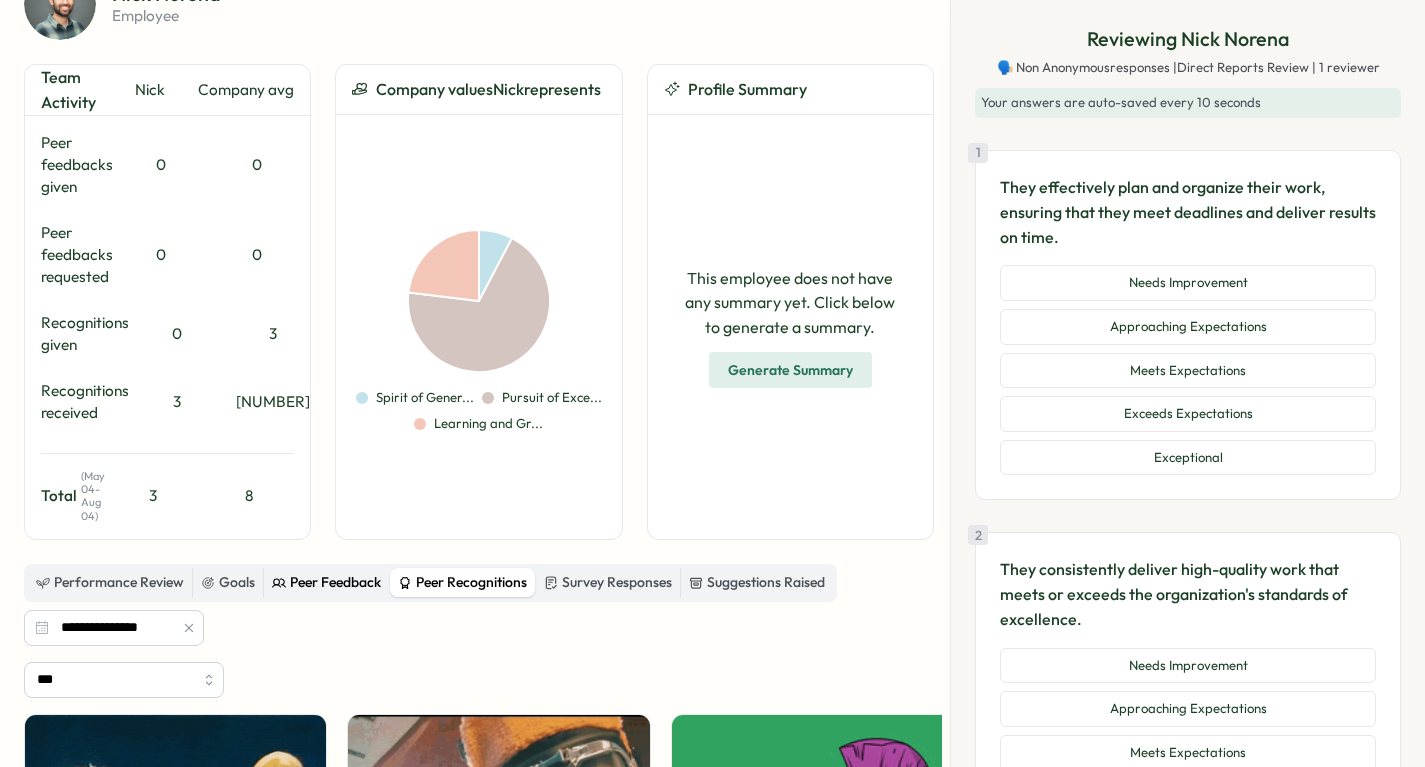 click on "Peer Feedback" at bounding box center (326, 583) 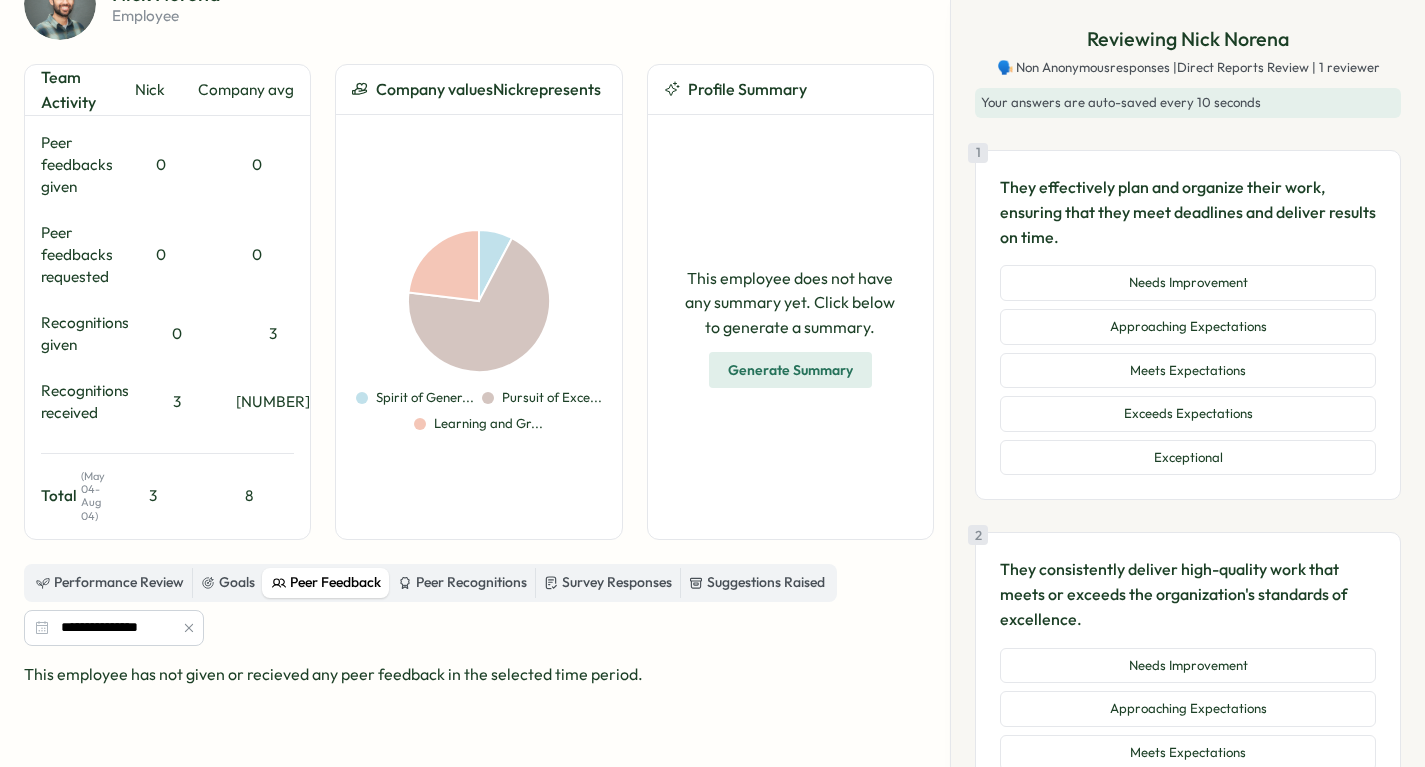 scroll, scrollTop: 486, scrollLeft: 0, axis: vertical 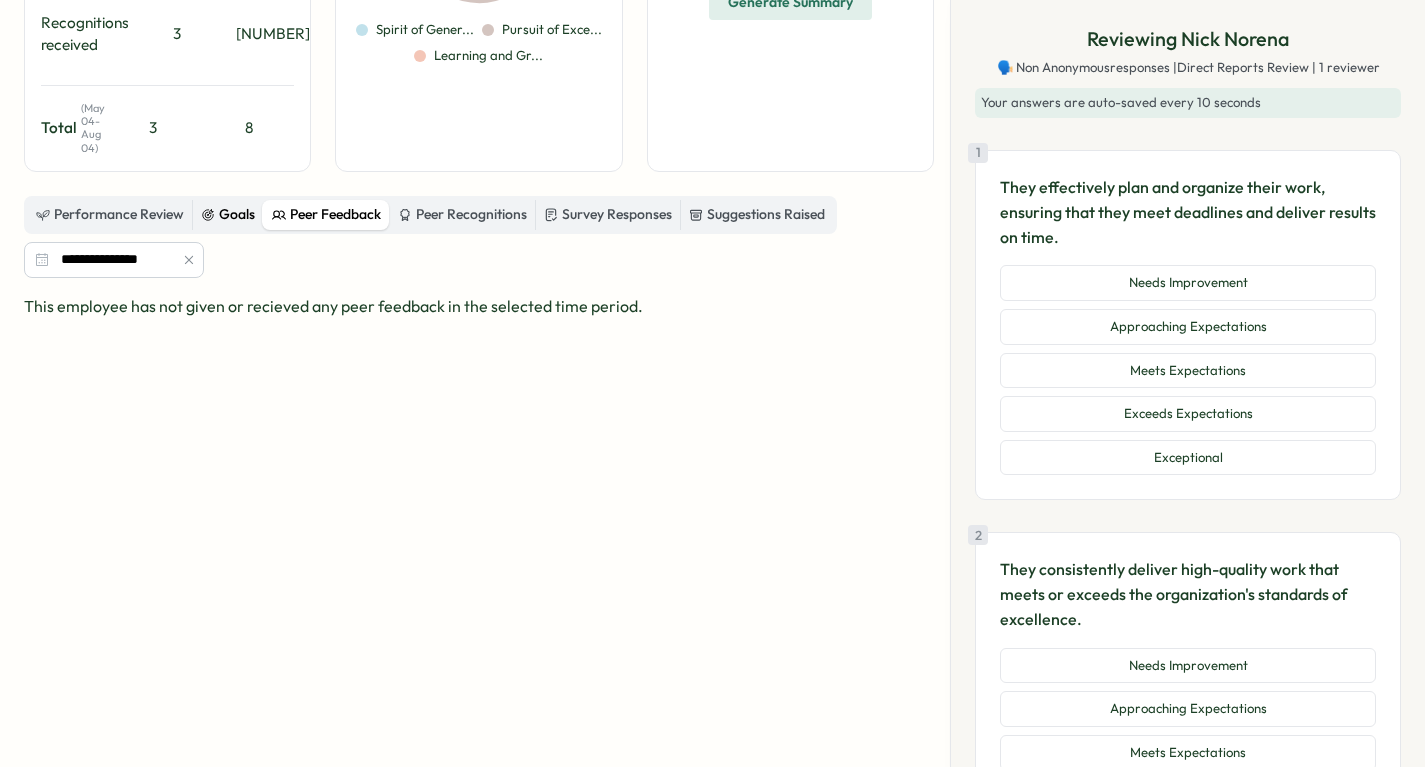 click on "Goals" at bounding box center [228, 215] 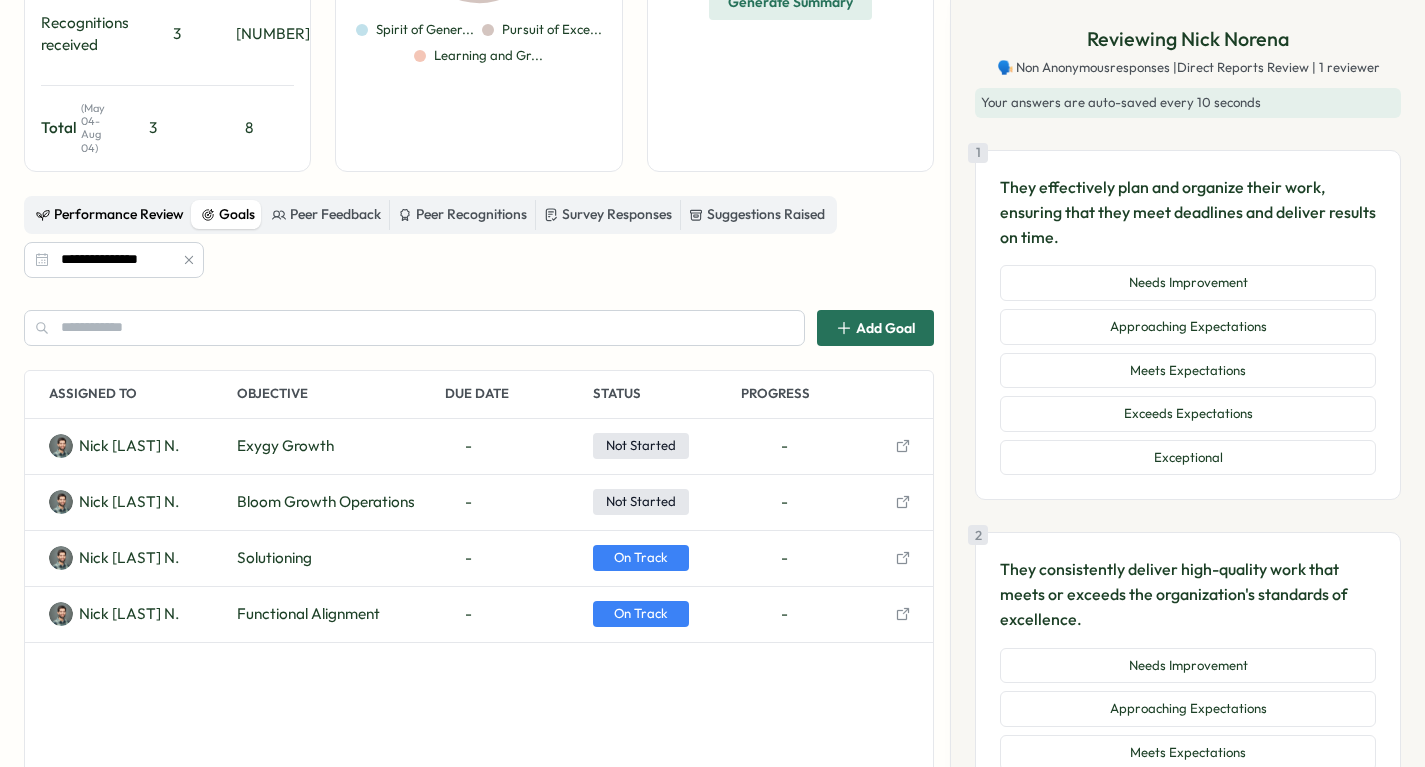 click on "Performance Review" at bounding box center (110, 215) 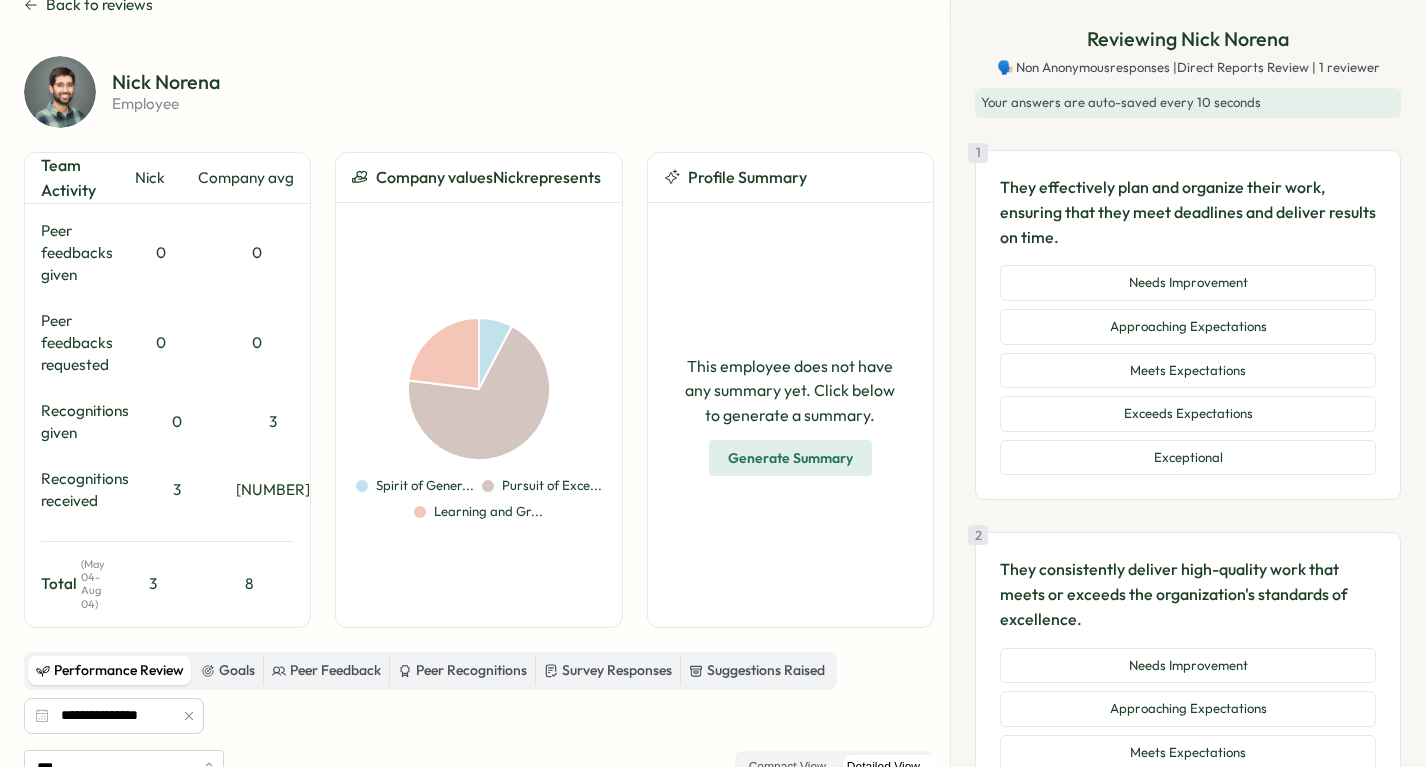 scroll, scrollTop: 0, scrollLeft: 0, axis: both 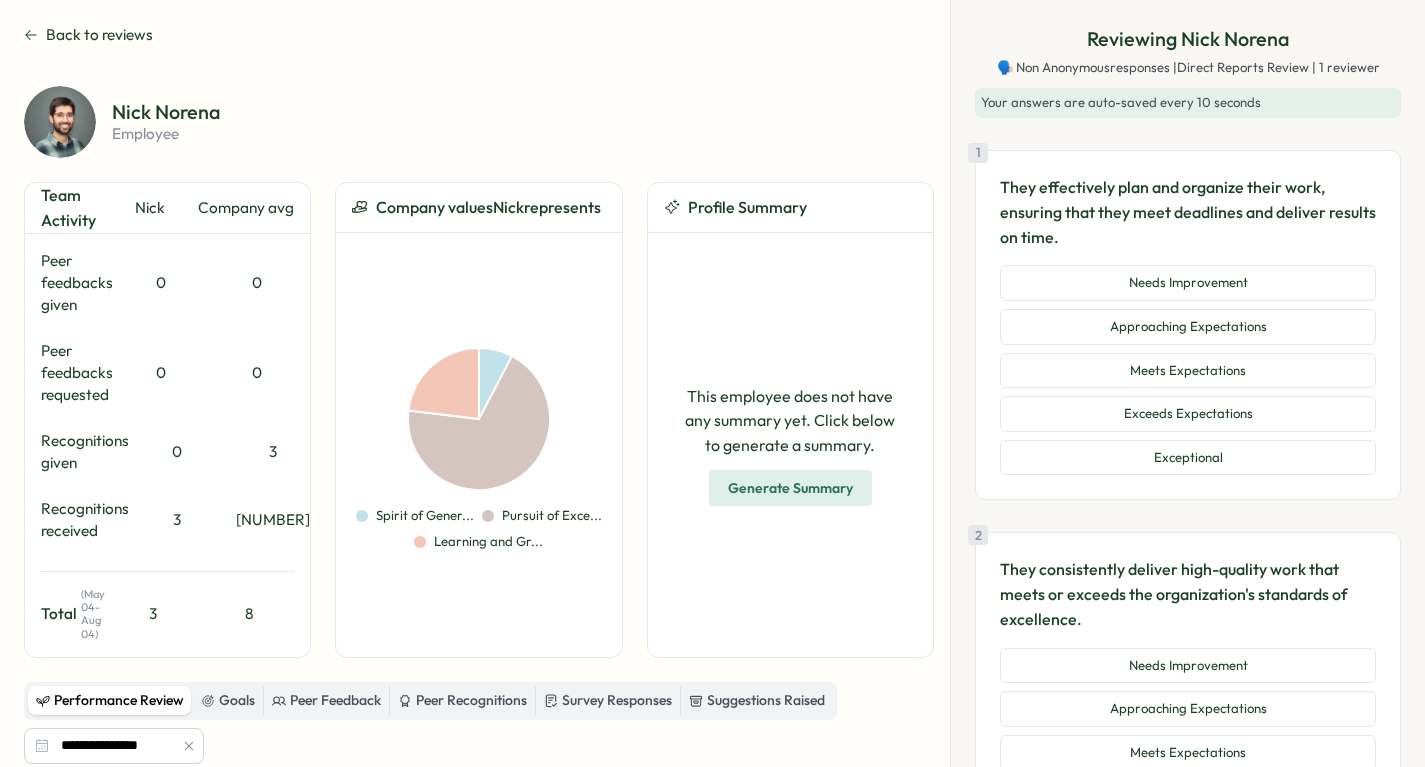 click on "Back to reviews" at bounding box center [99, 35] 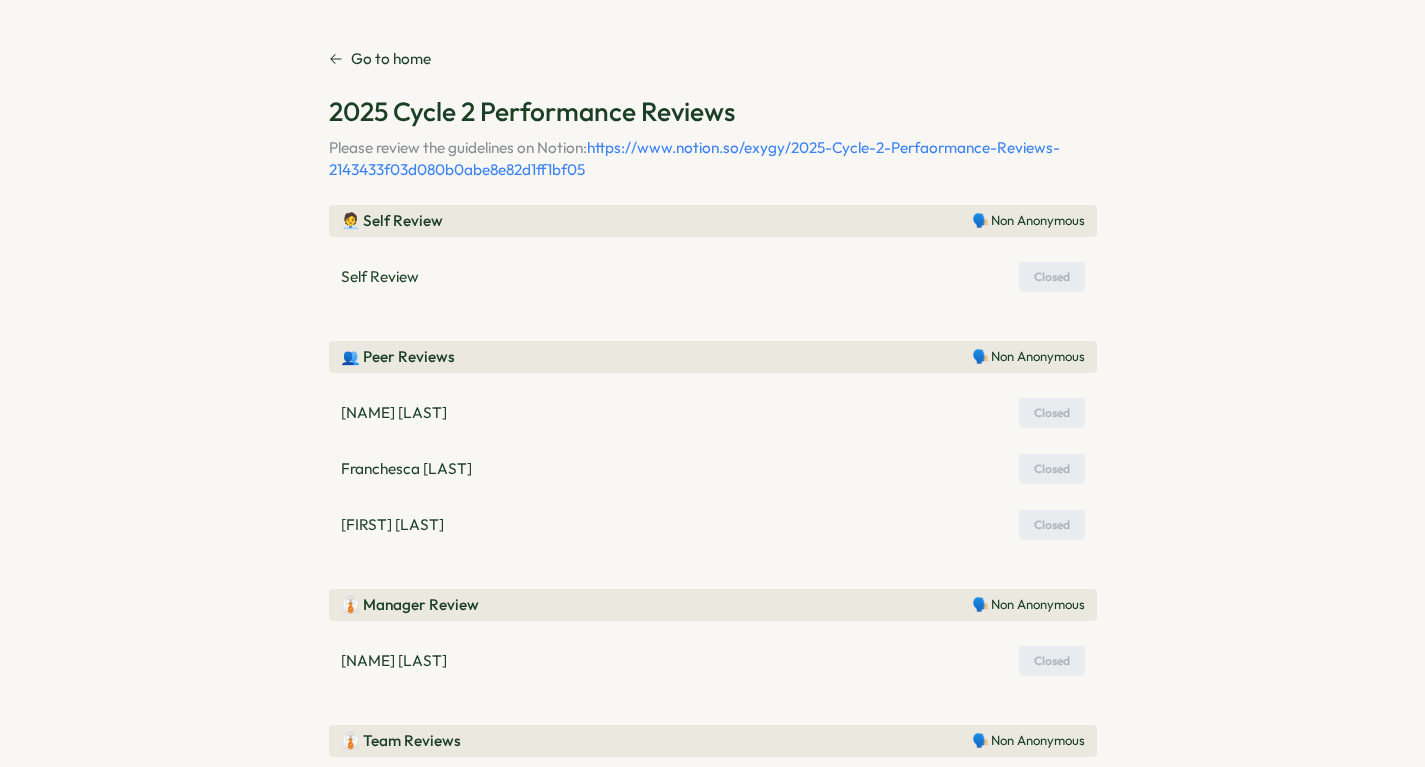 click on "Go to home" at bounding box center (391, 59) 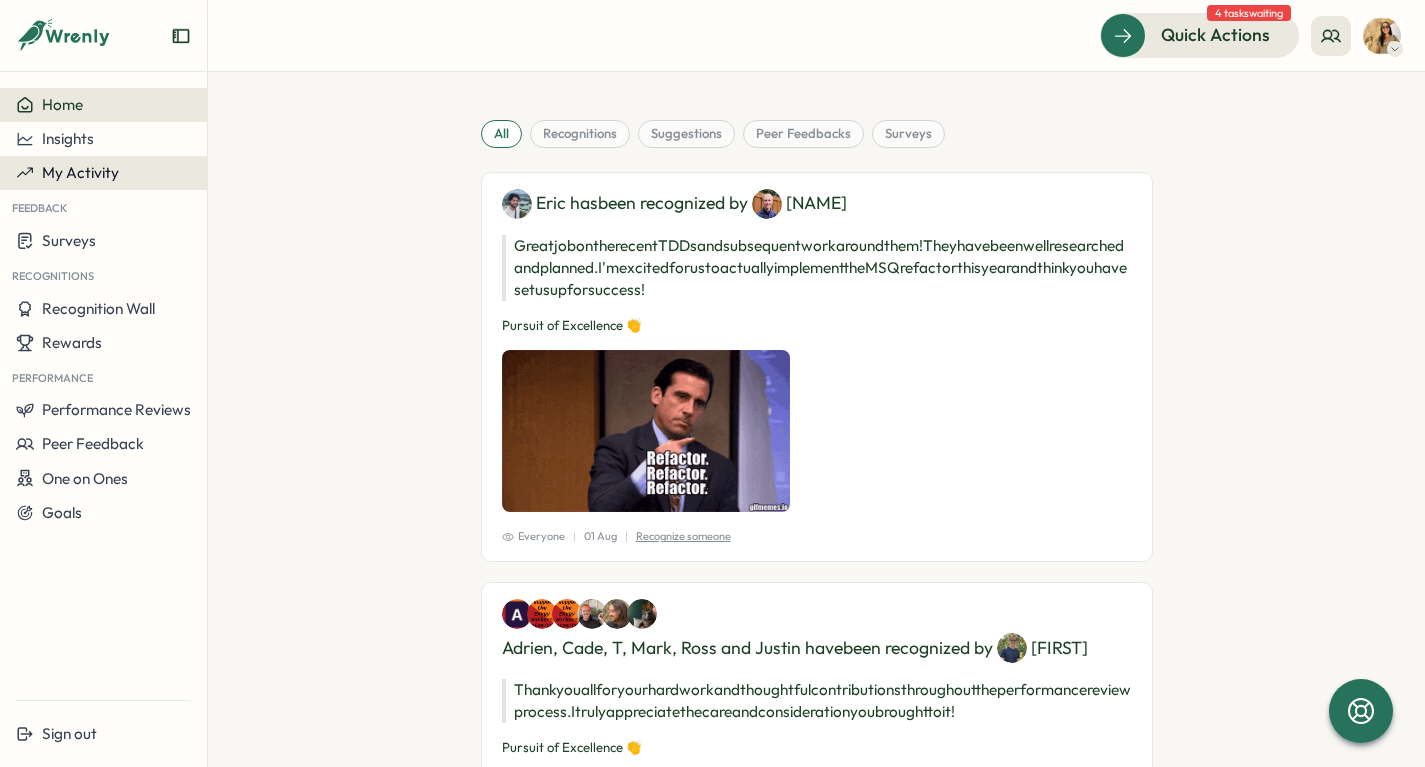 click on "My Activity" at bounding box center (103, 173) 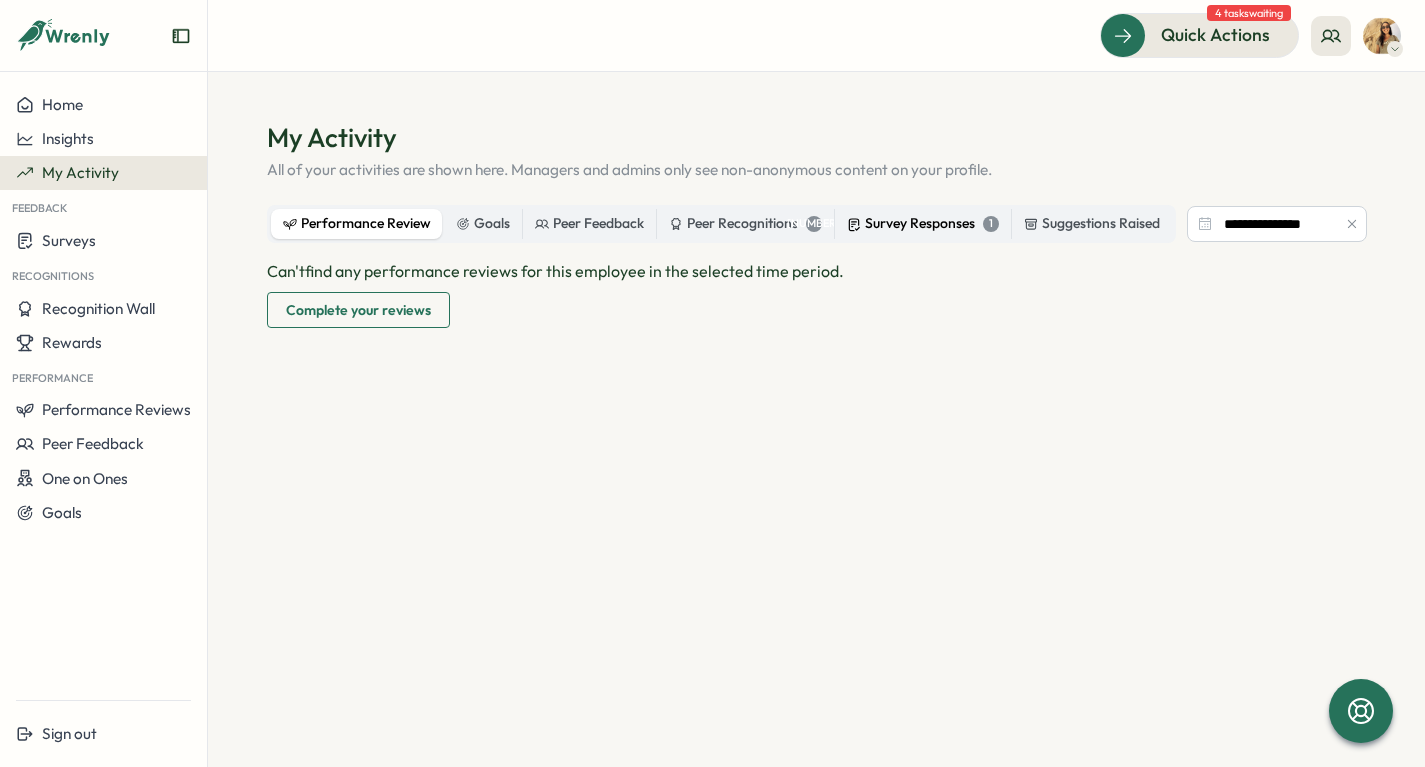 click on "Survey Responses 1" at bounding box center [923, 224] 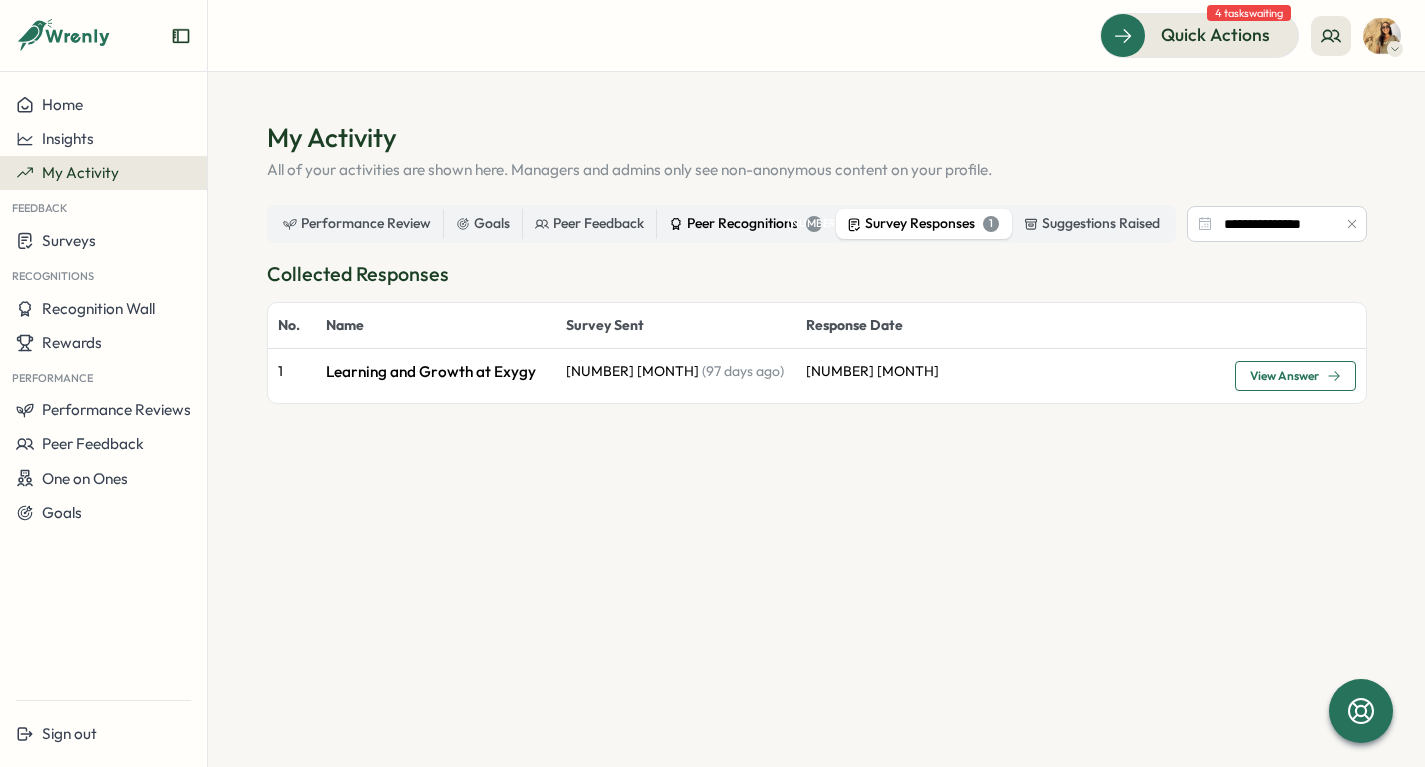 click on "Peer Recognitions 27" at bounding box center (745, 224) 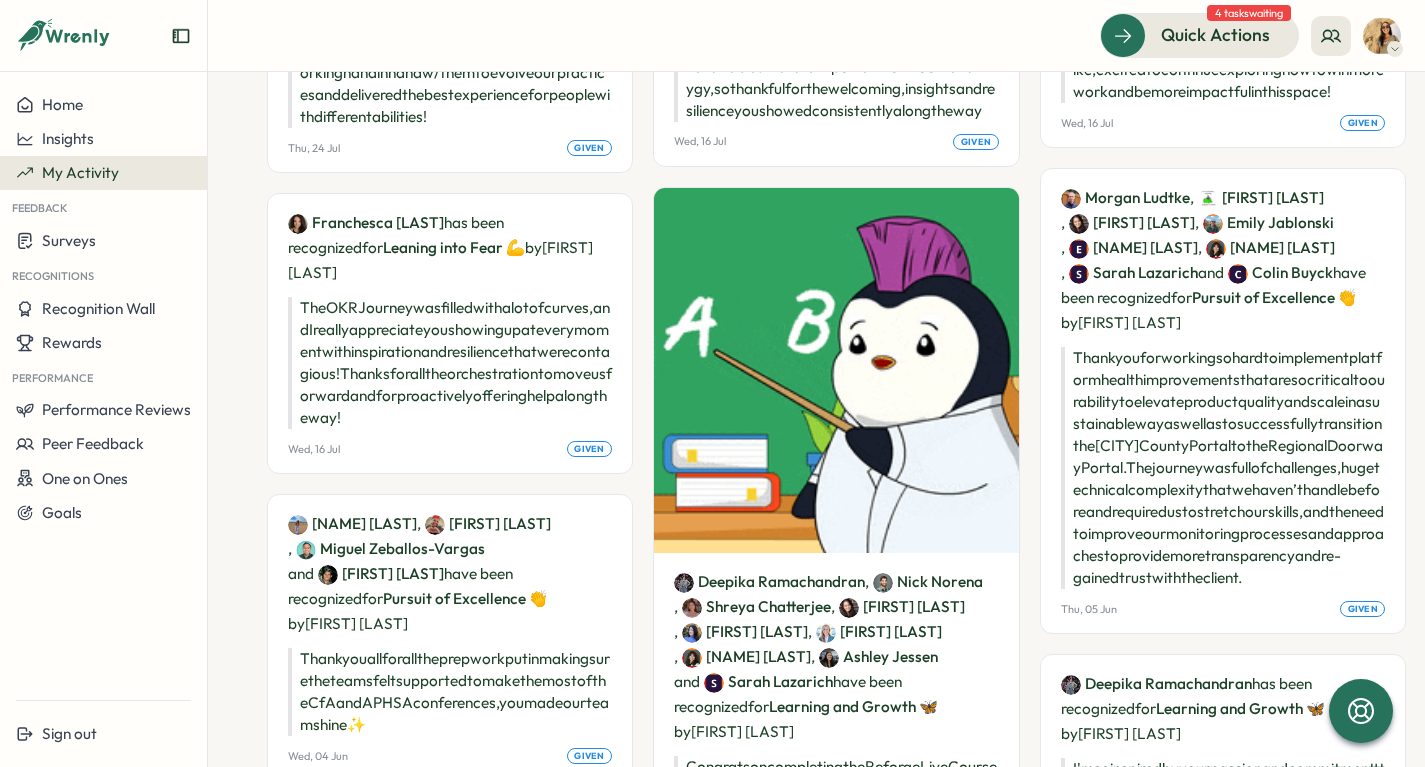 scroll, scrollTop: 0, scrollLeft: 0, axis: both 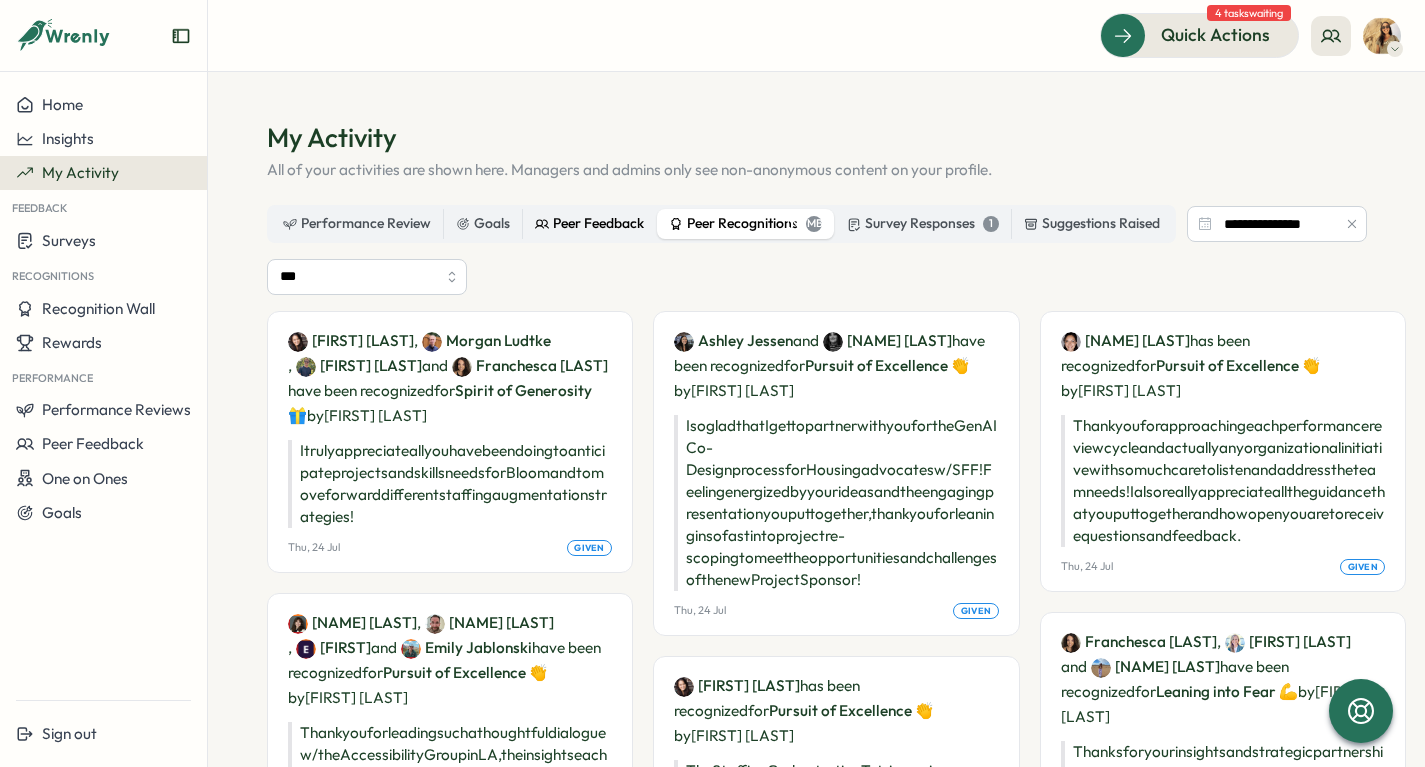 click on "Peer Feedback" at bounding box center (589, 224) 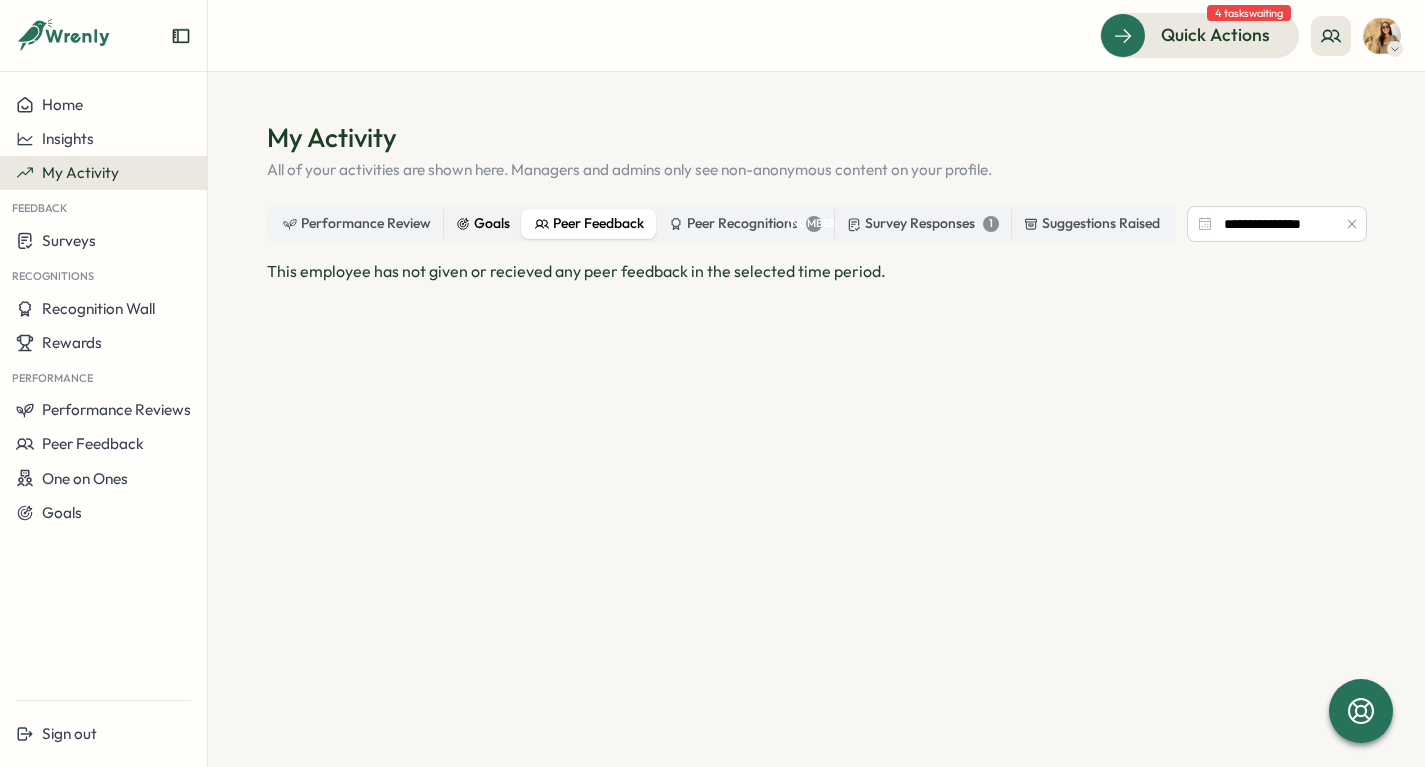 click on "Goals" at bounding box center (483, 224) 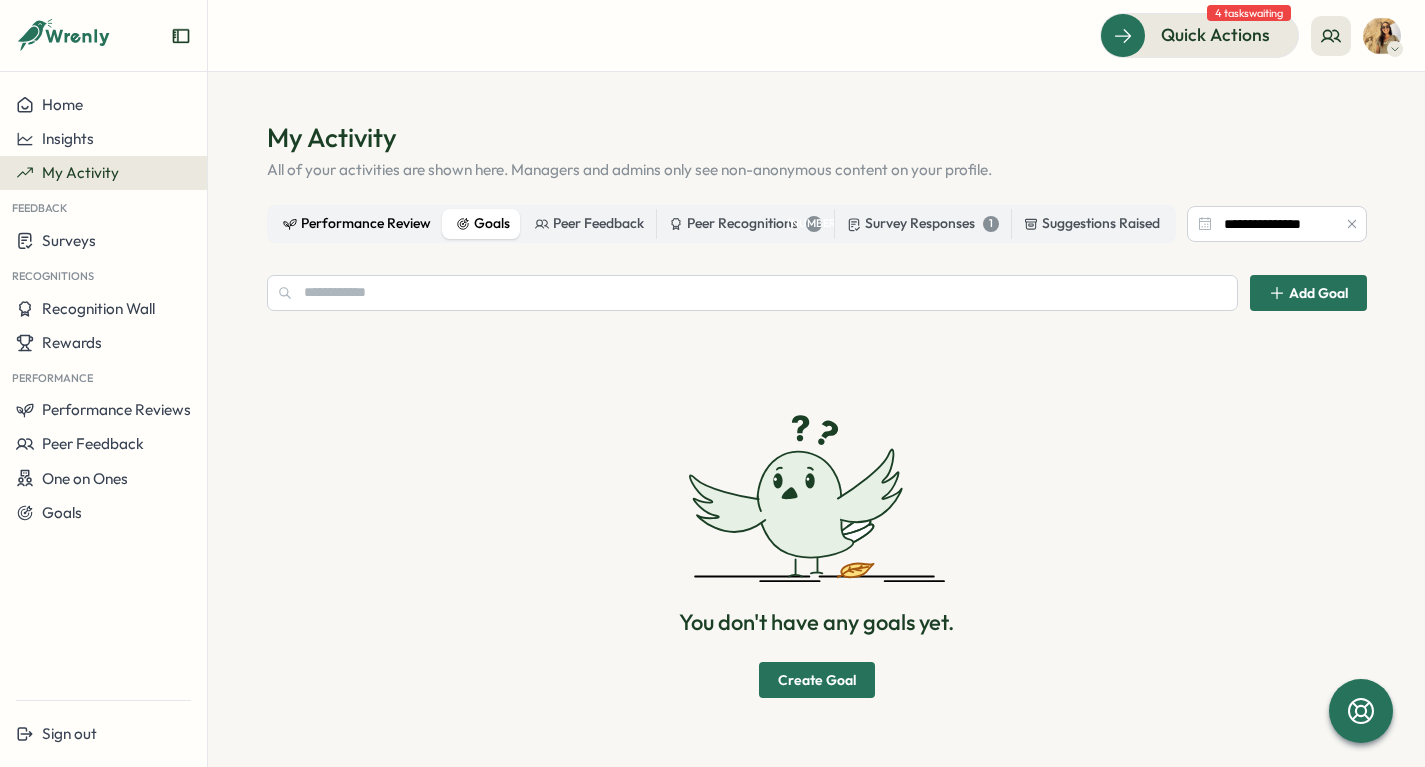 click on "Performance Review" at bounding box center (357, 224) 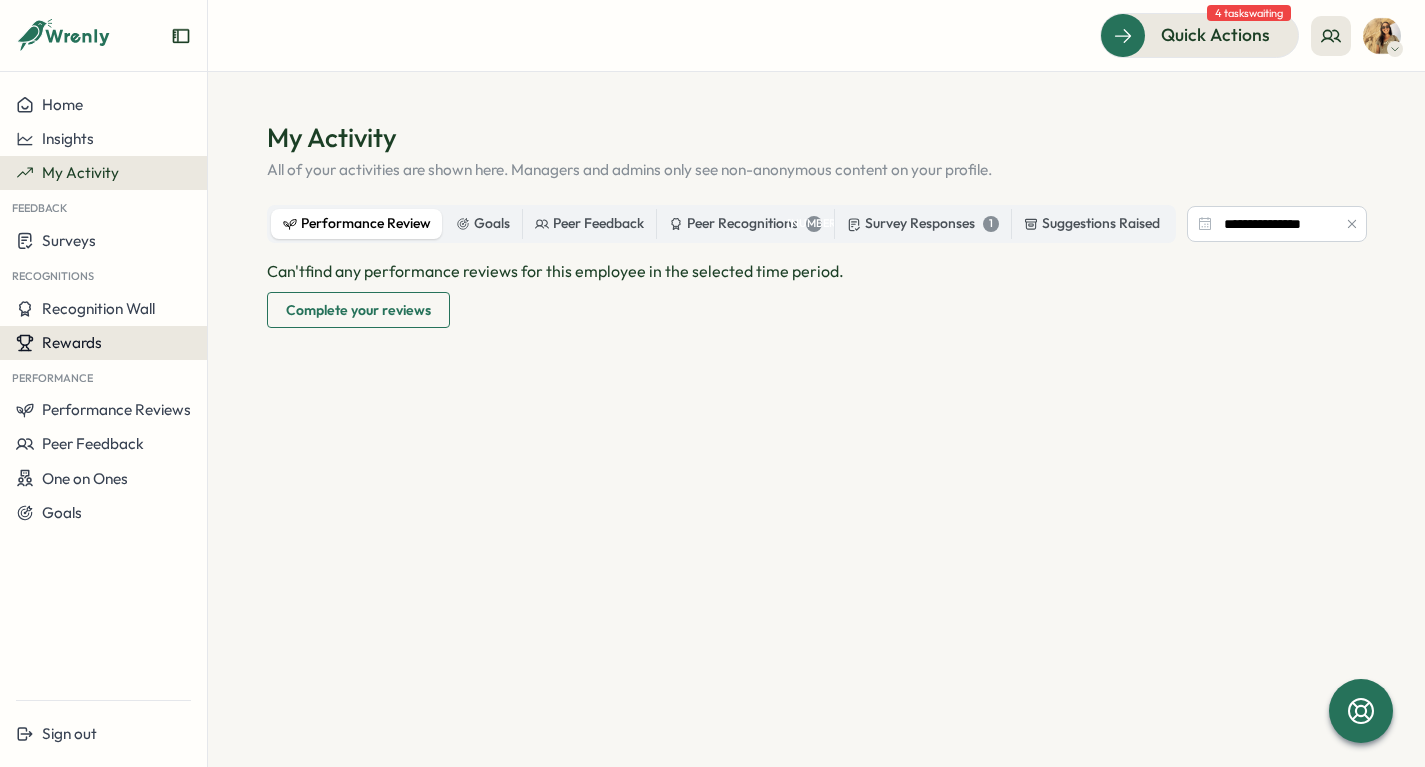 click on "Rewards" at bounding box center (103, 343) 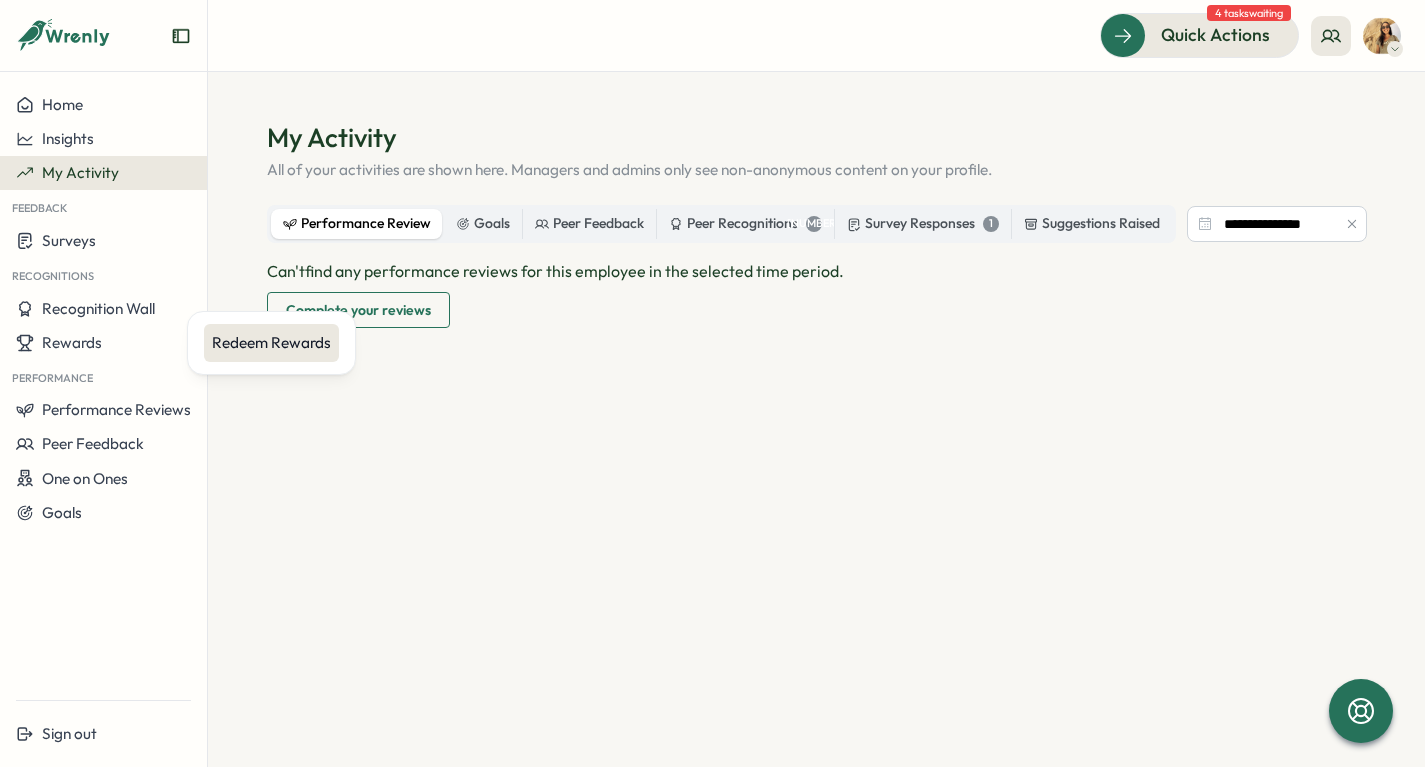 click on "Redeem Rewards" at bounding box center [271, 343] 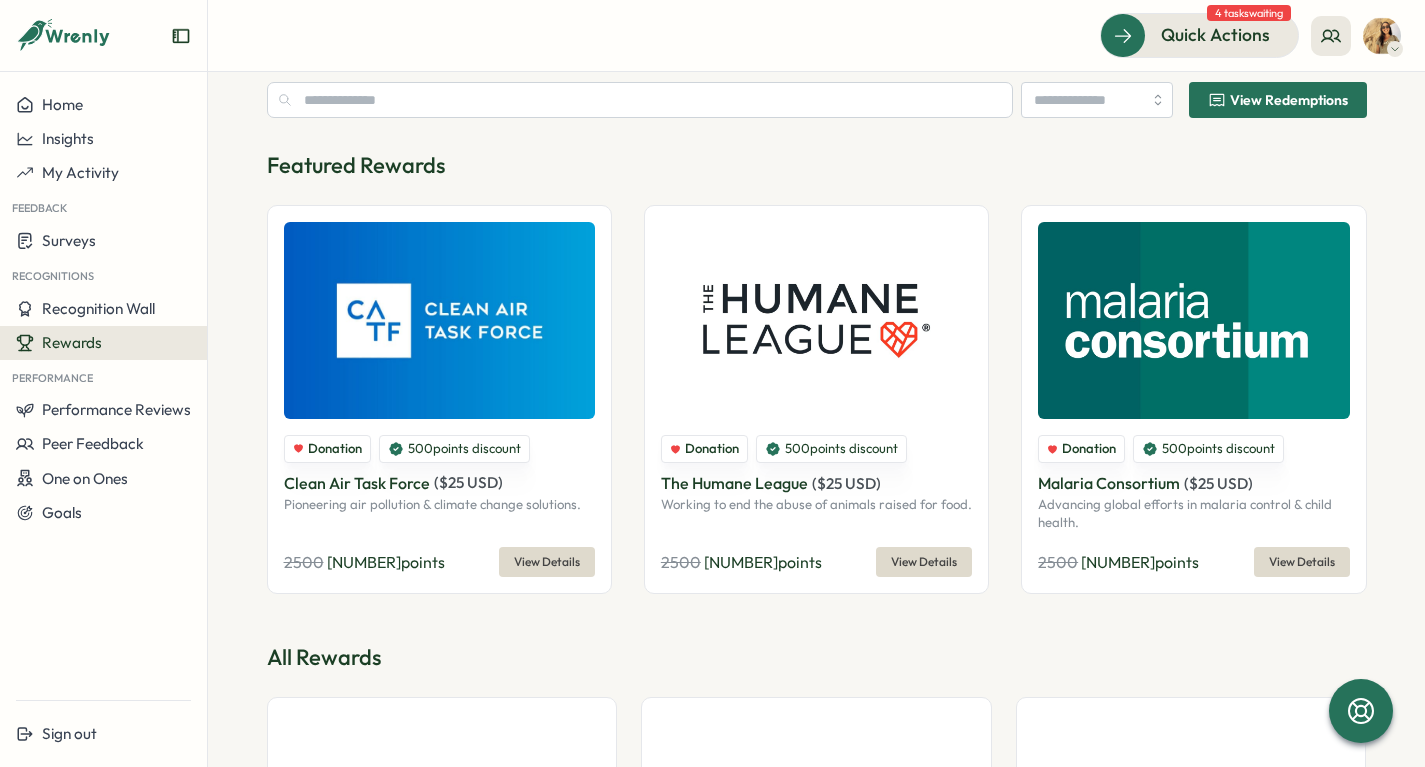 scroll, scrollTop: 0, scrollLeft: 0, axis: both 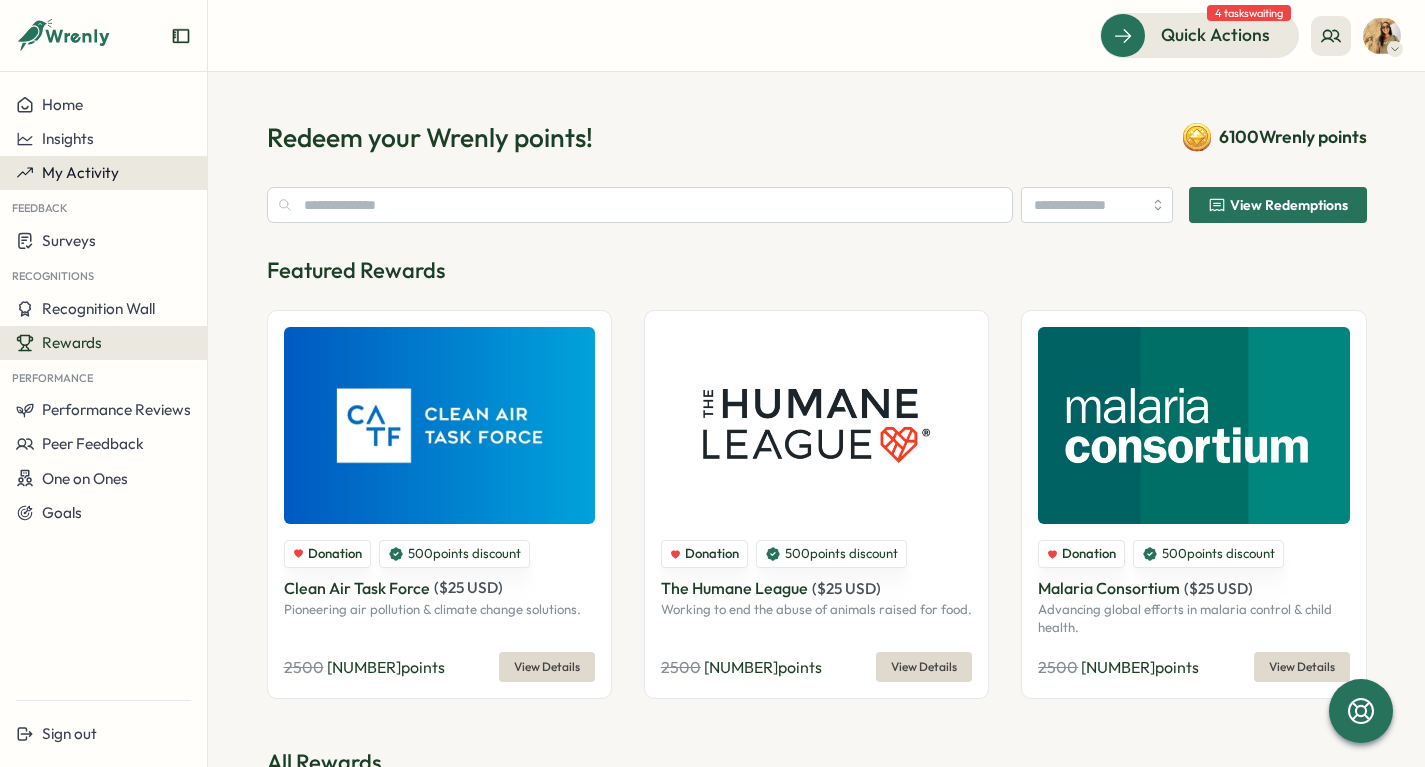 click on "My Activity" at bounding box center [80, 172] 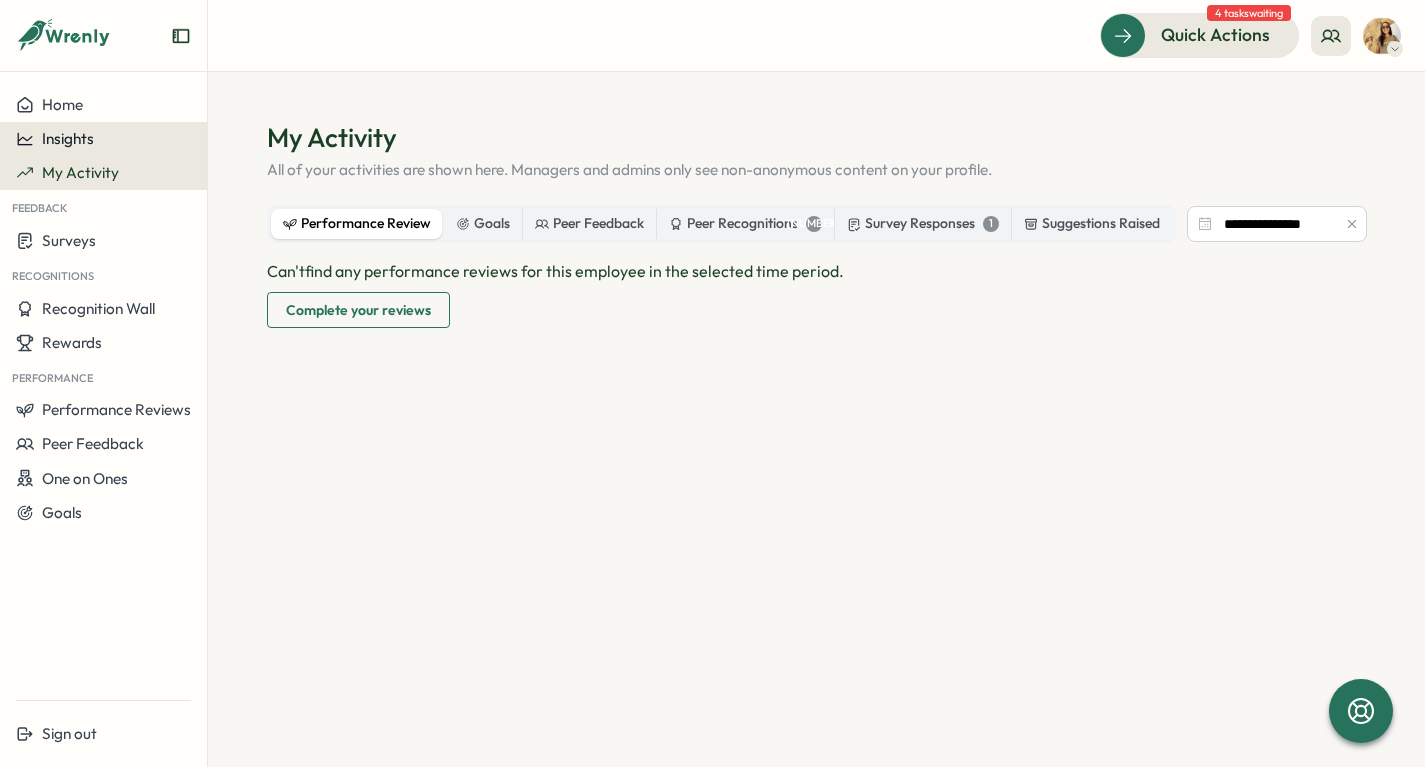 click on "Insights" at bounding box center [68, 138] 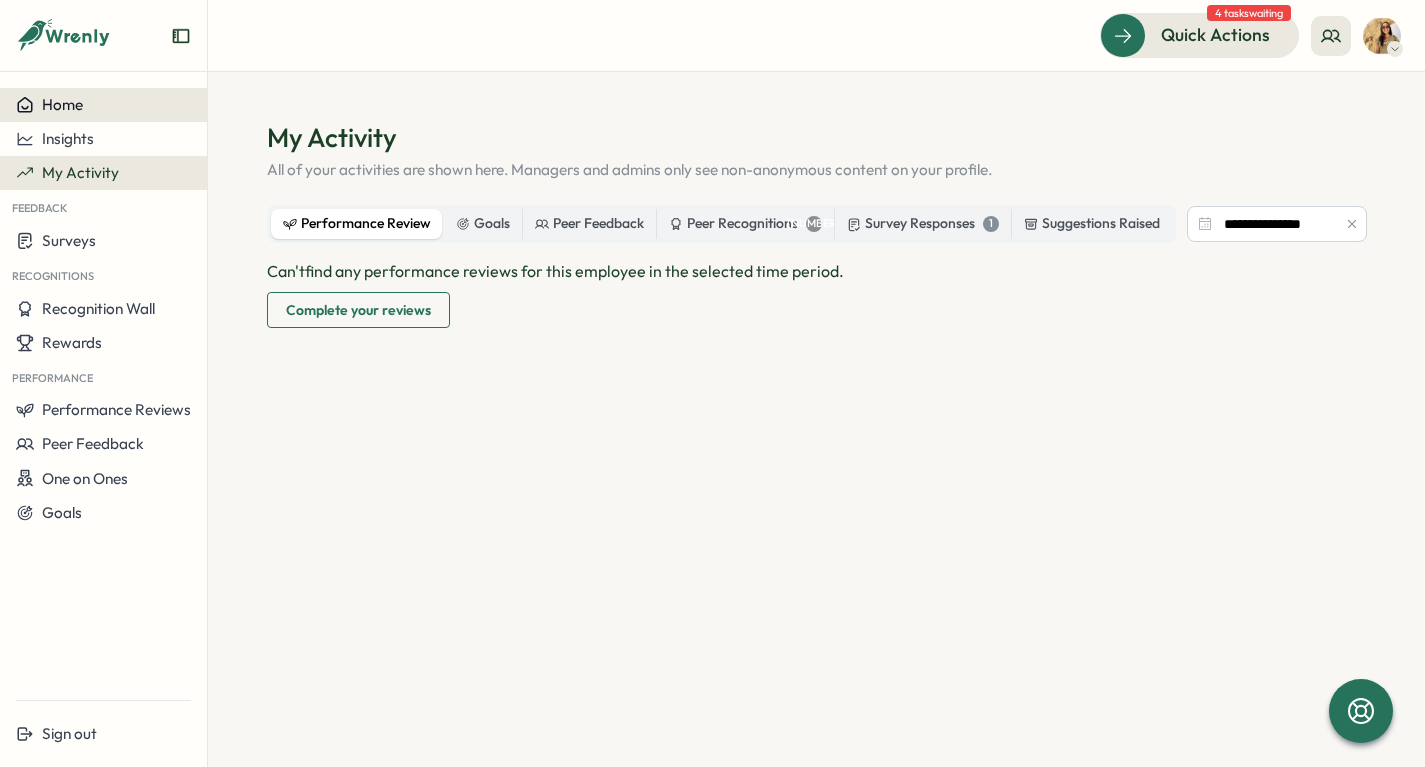 click on "Home" at bounding box center (62, 104) 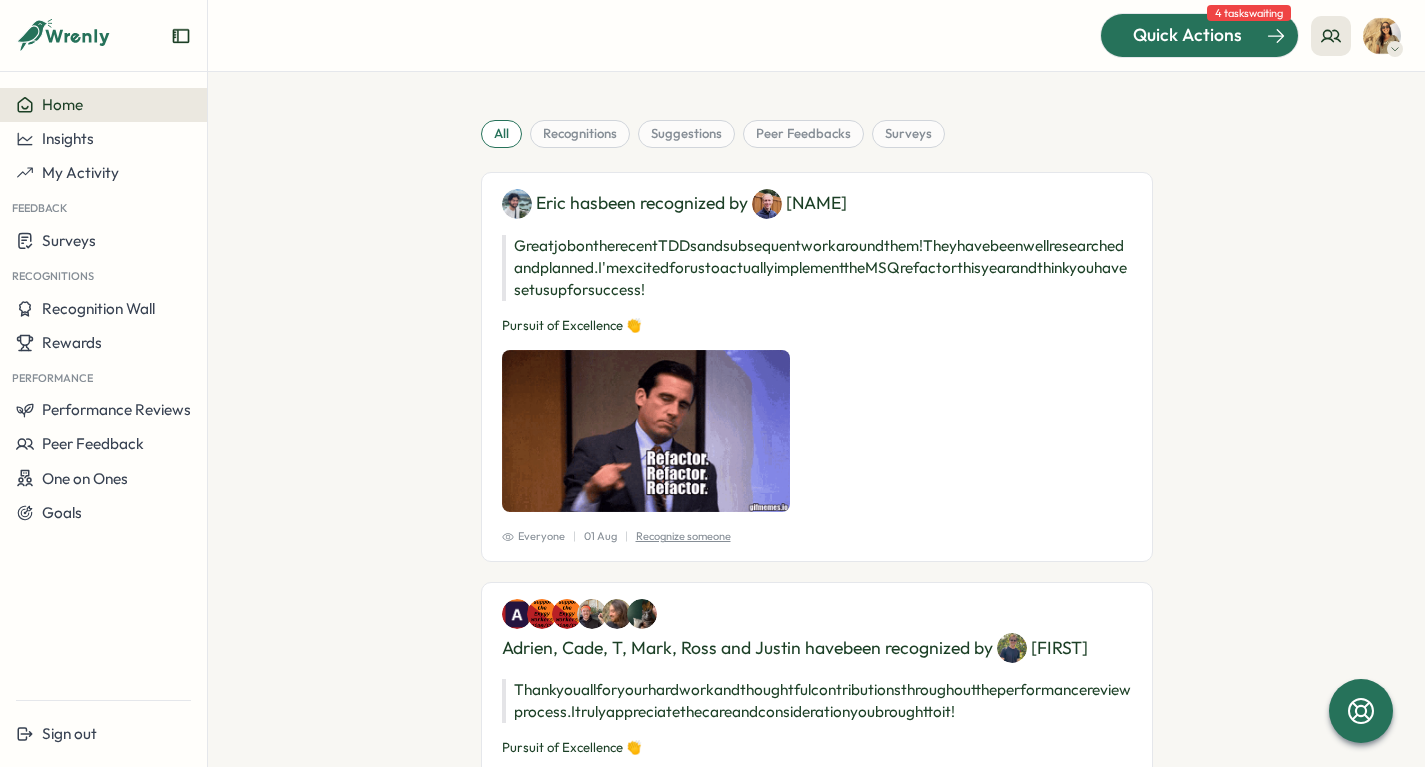 click on "Quick Actions" at bounding box center [1187, 35] 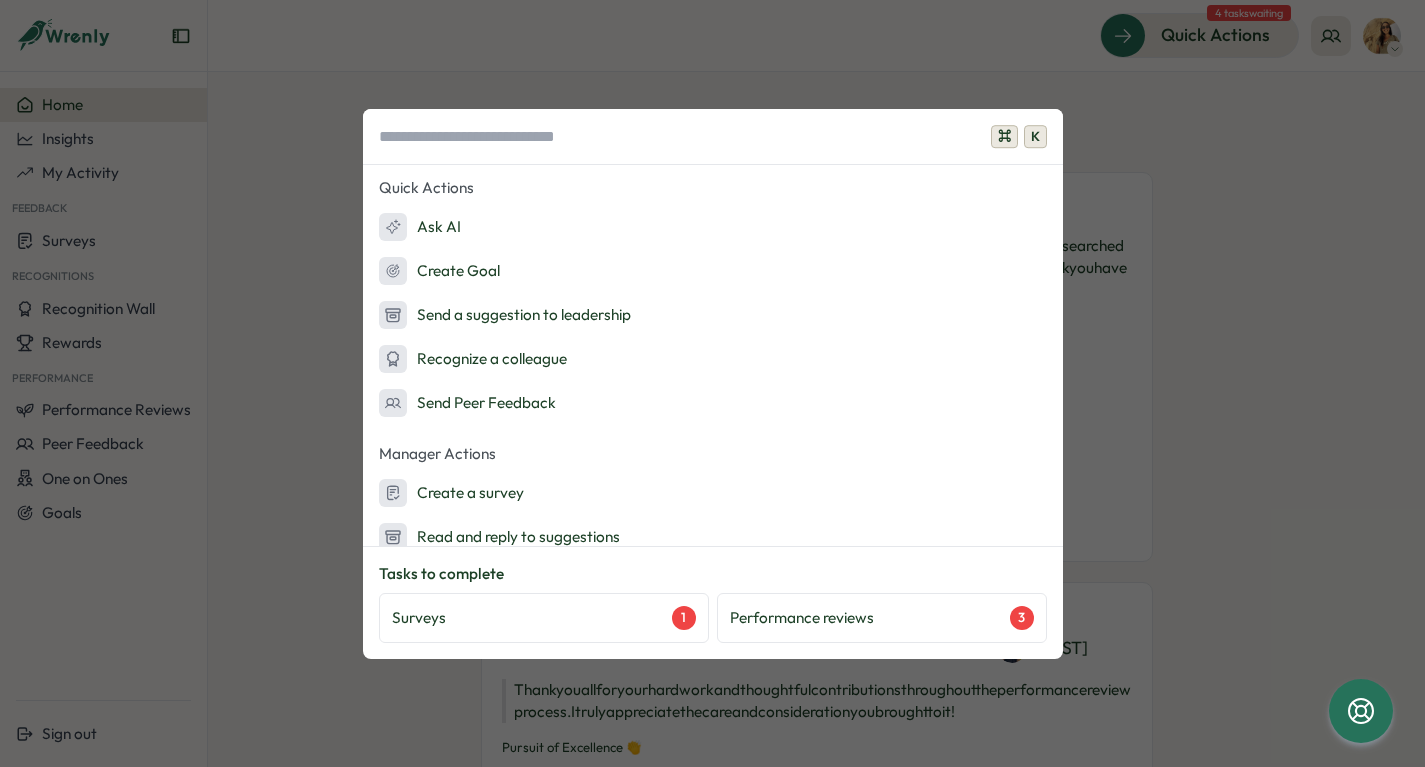 scroll, scrollTop: 241, scrollLeft: 0, axis: vertical 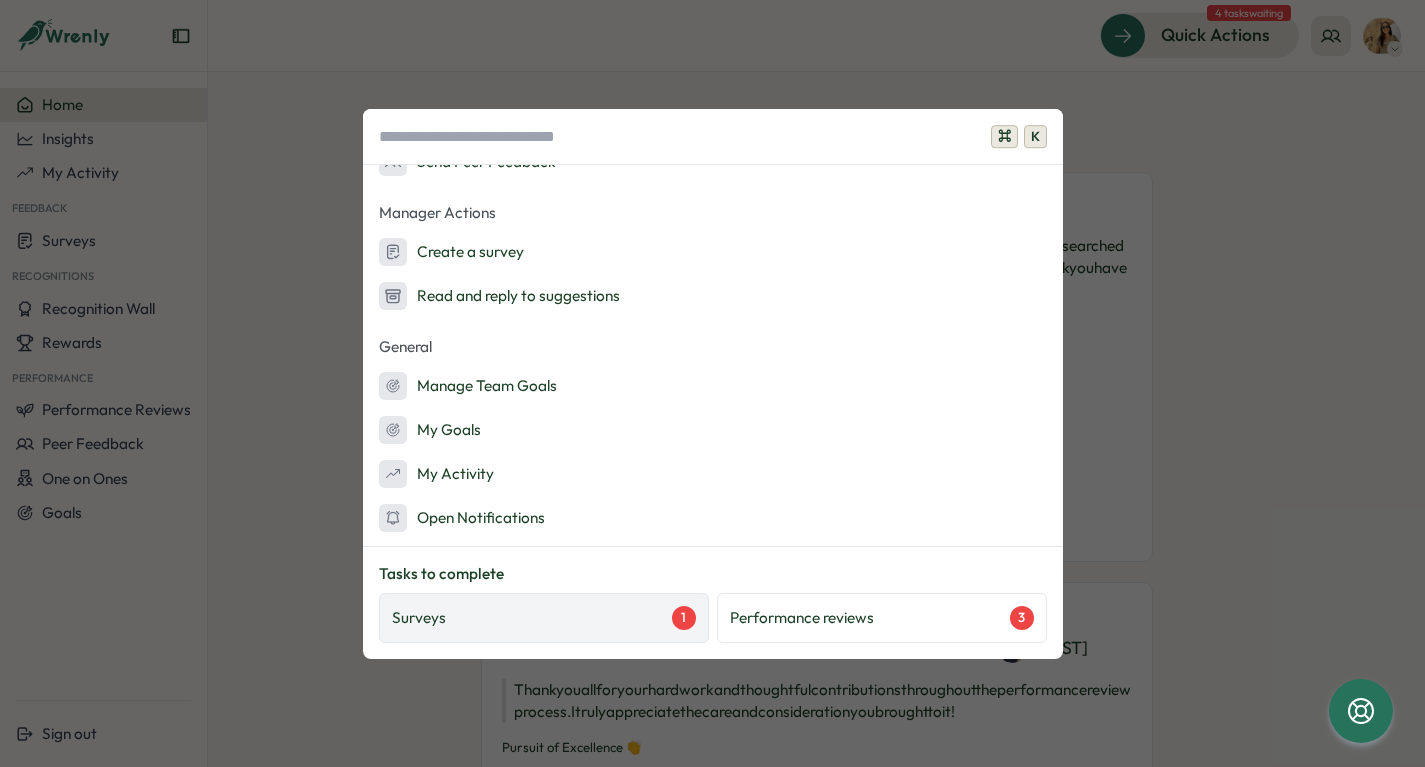 click on "1" at bounding box center (684, 618) 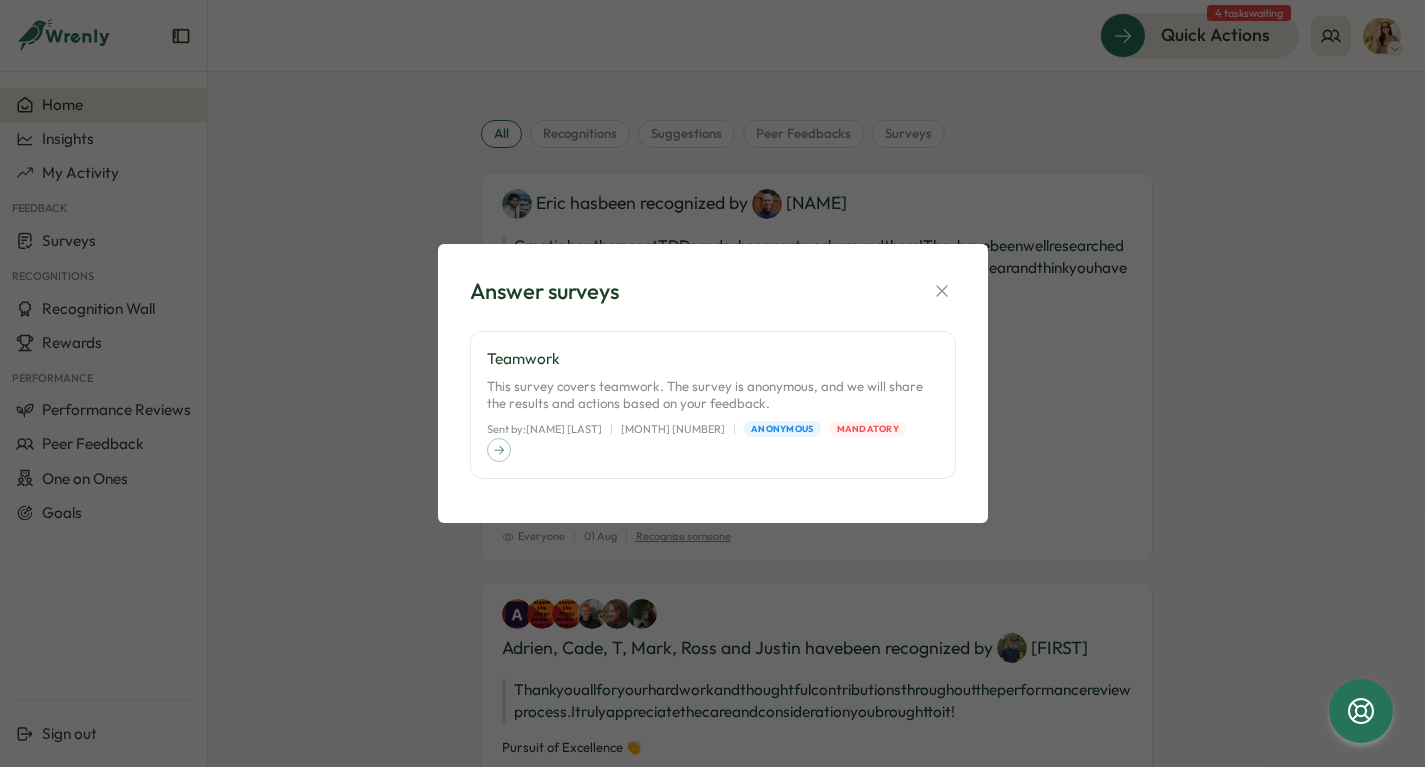 click on "Answer surveys" at bounding box center (713, 291) 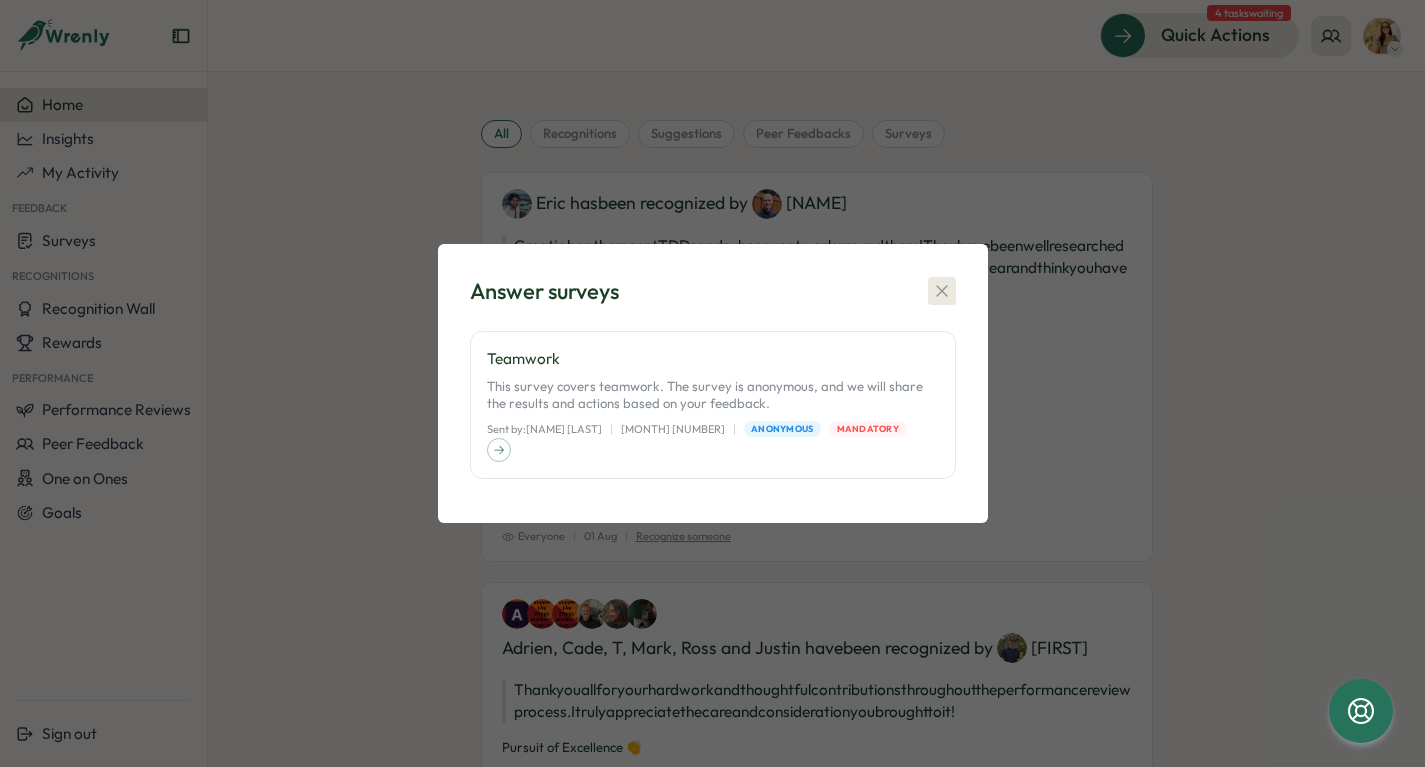 click 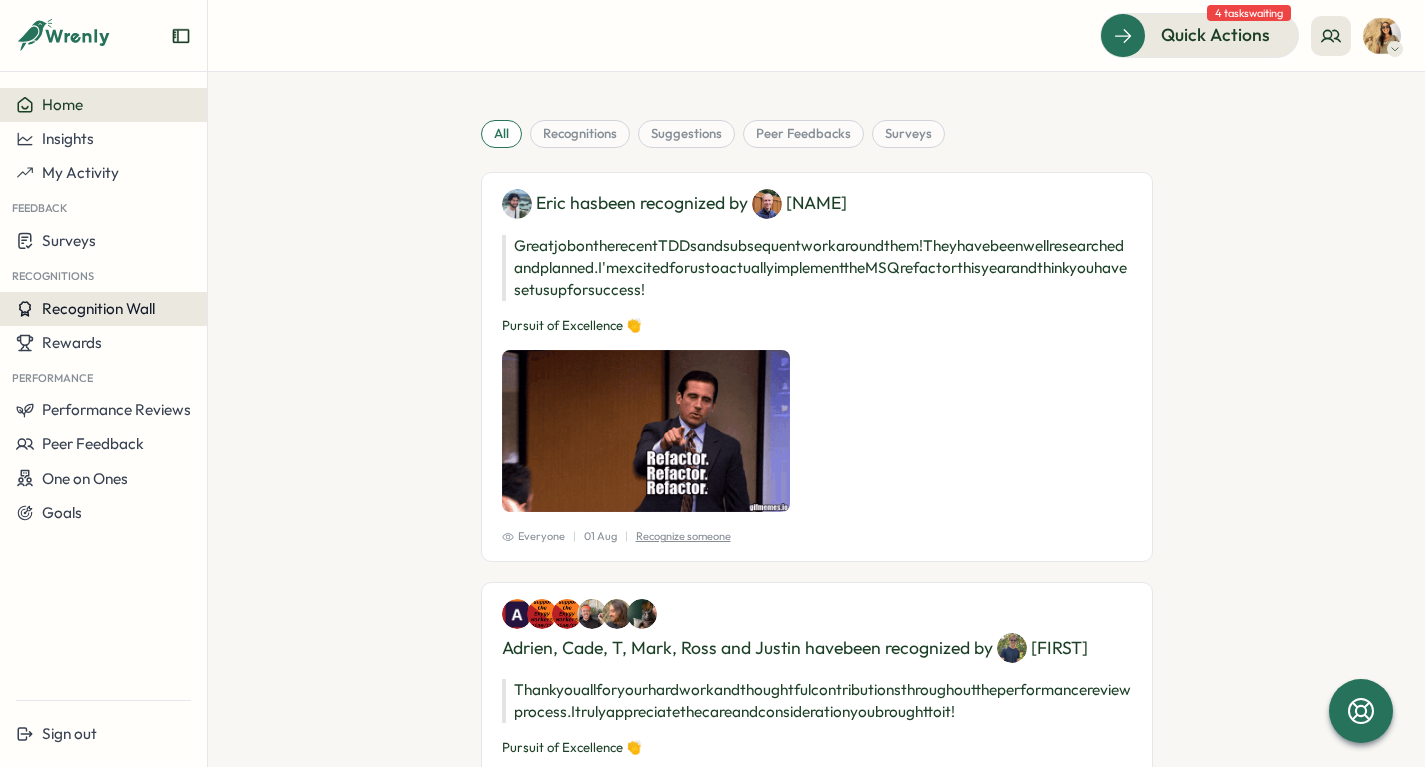 click on "Recognition Wall" at bounding box center [98, 308] 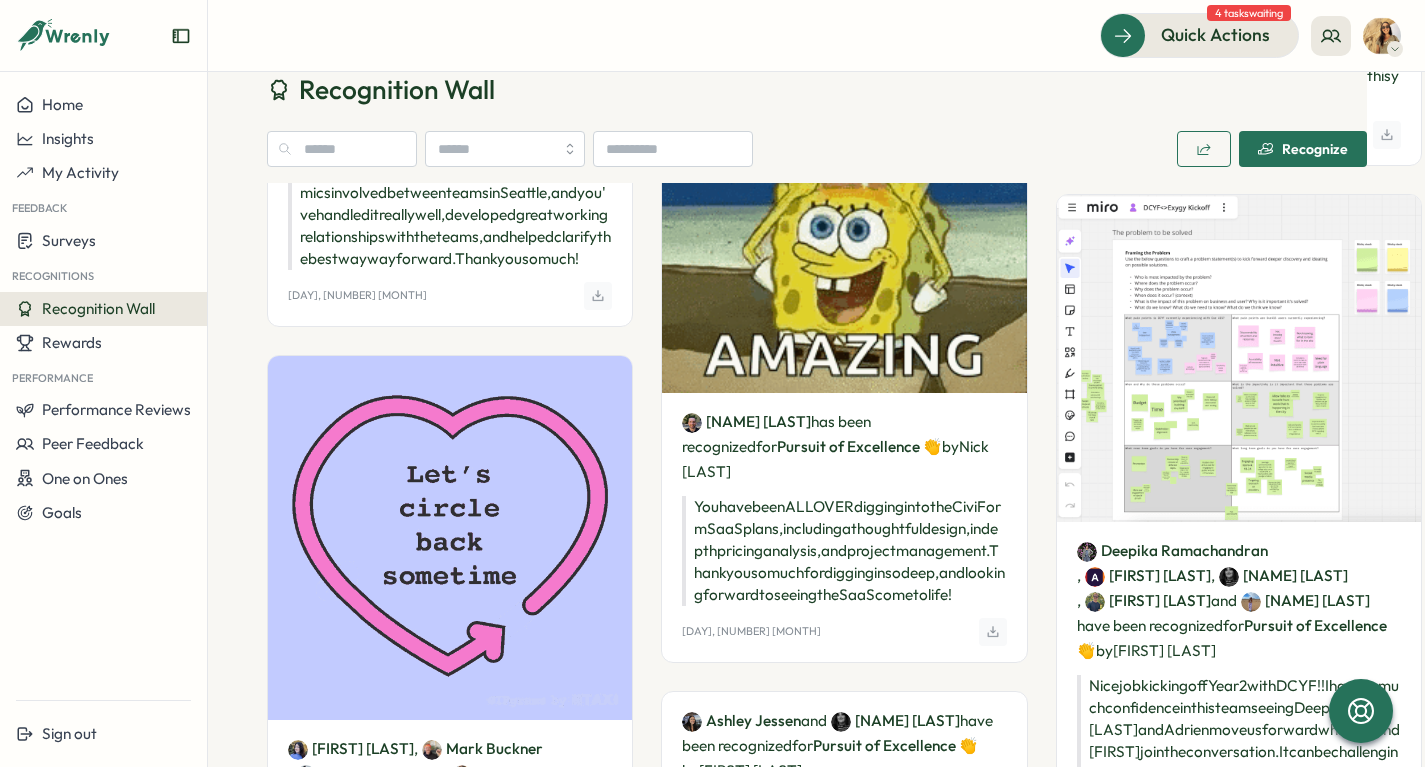 scroll, scrollTop: 1716, scrollLeft: 0, axis: vertical 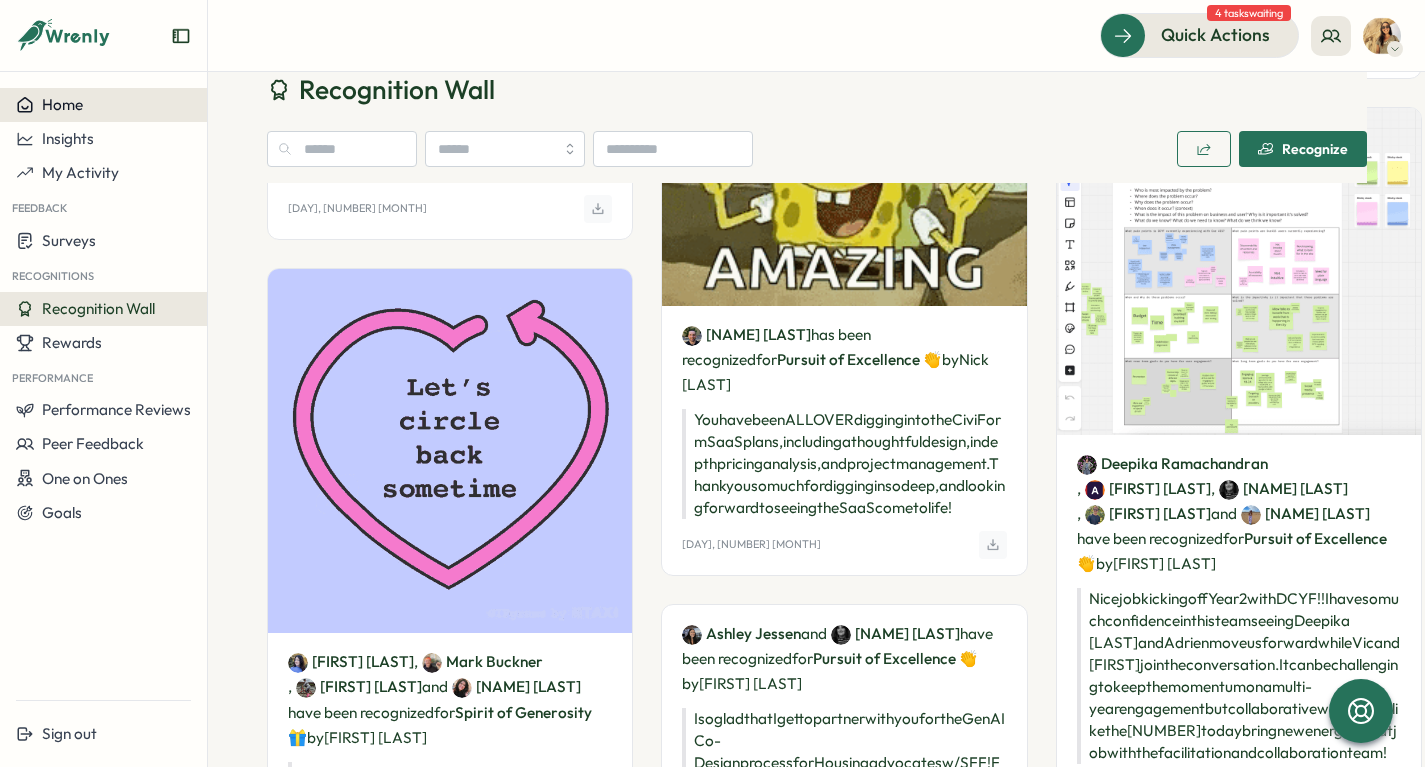 click on "Home" at bounding box center (103, 105) 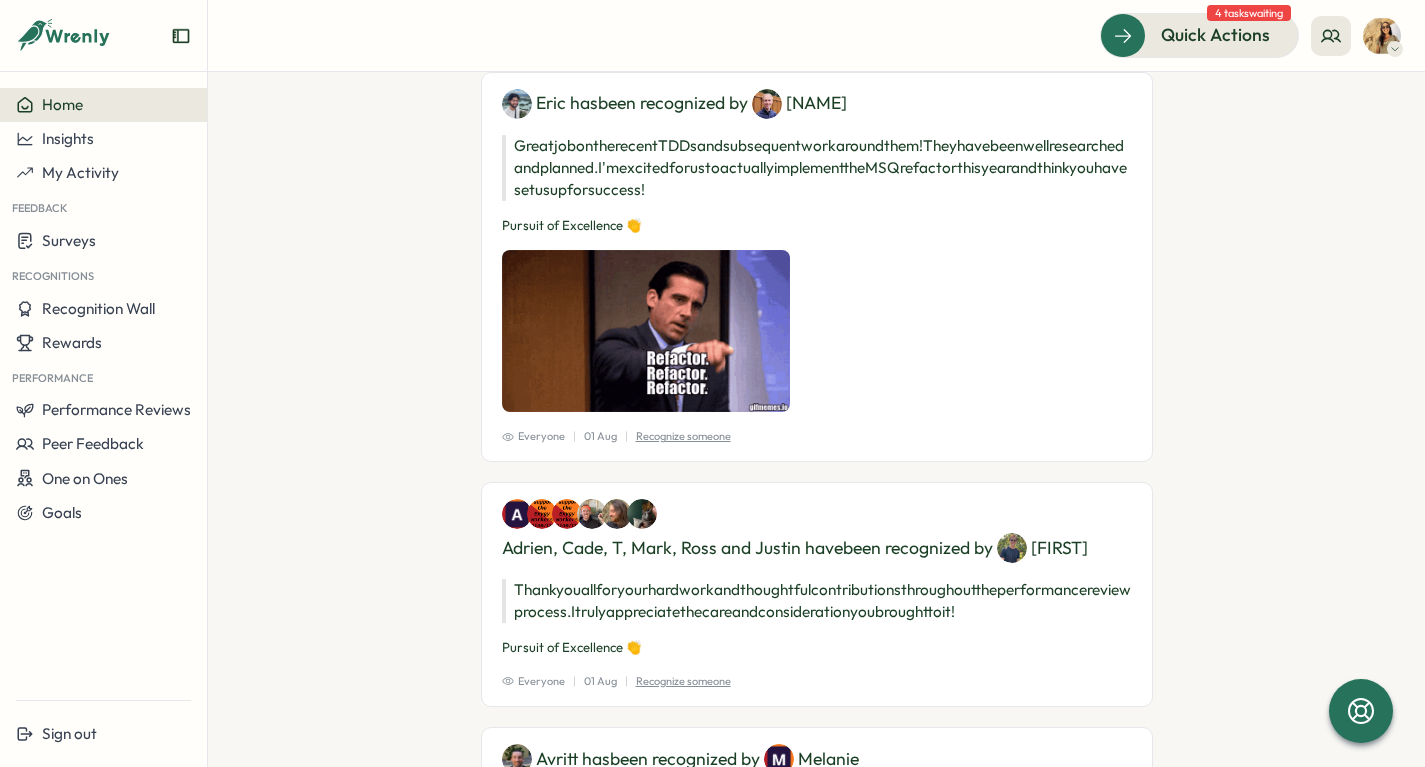 scroll, scrollTop: 138, scrollLeft: 0, axis: vertical 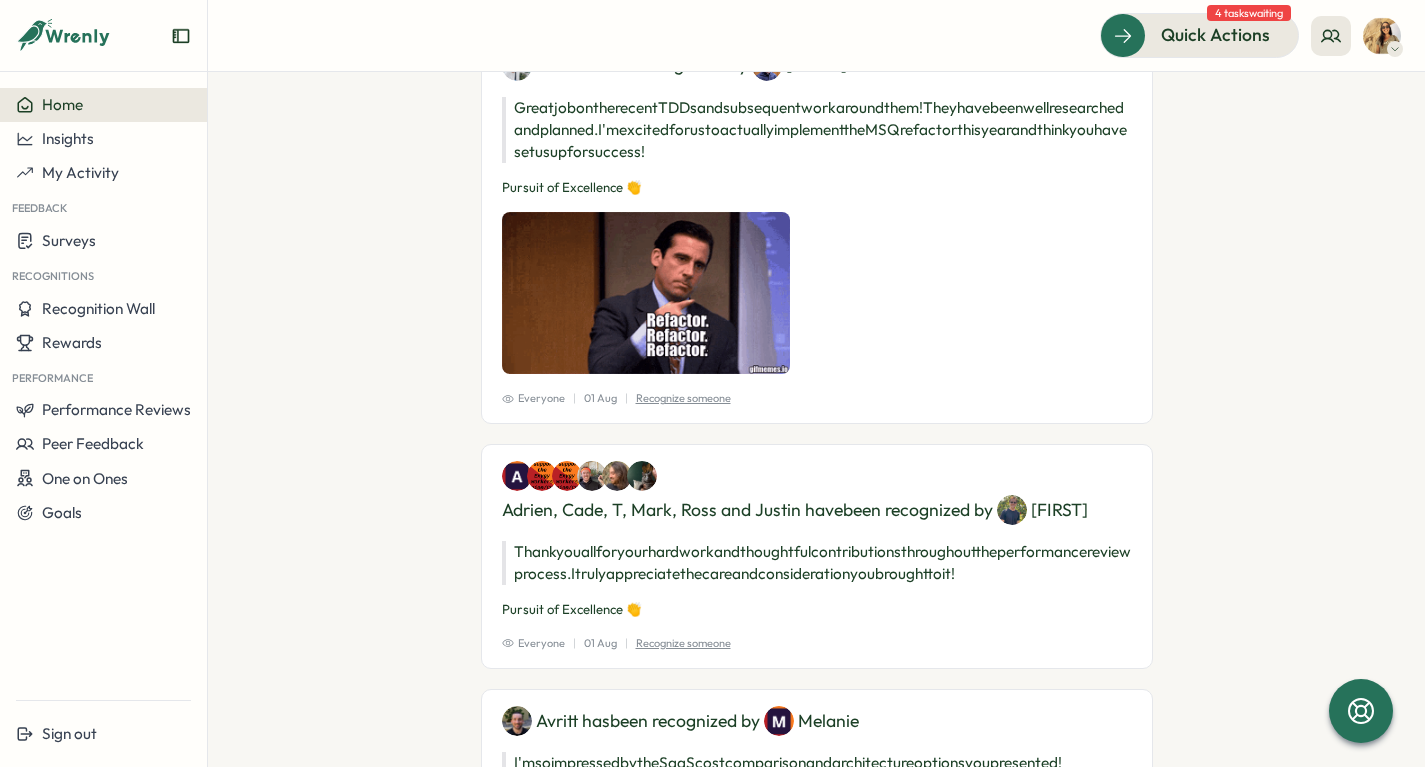 click on "Home" at bounding box center [103, 105] 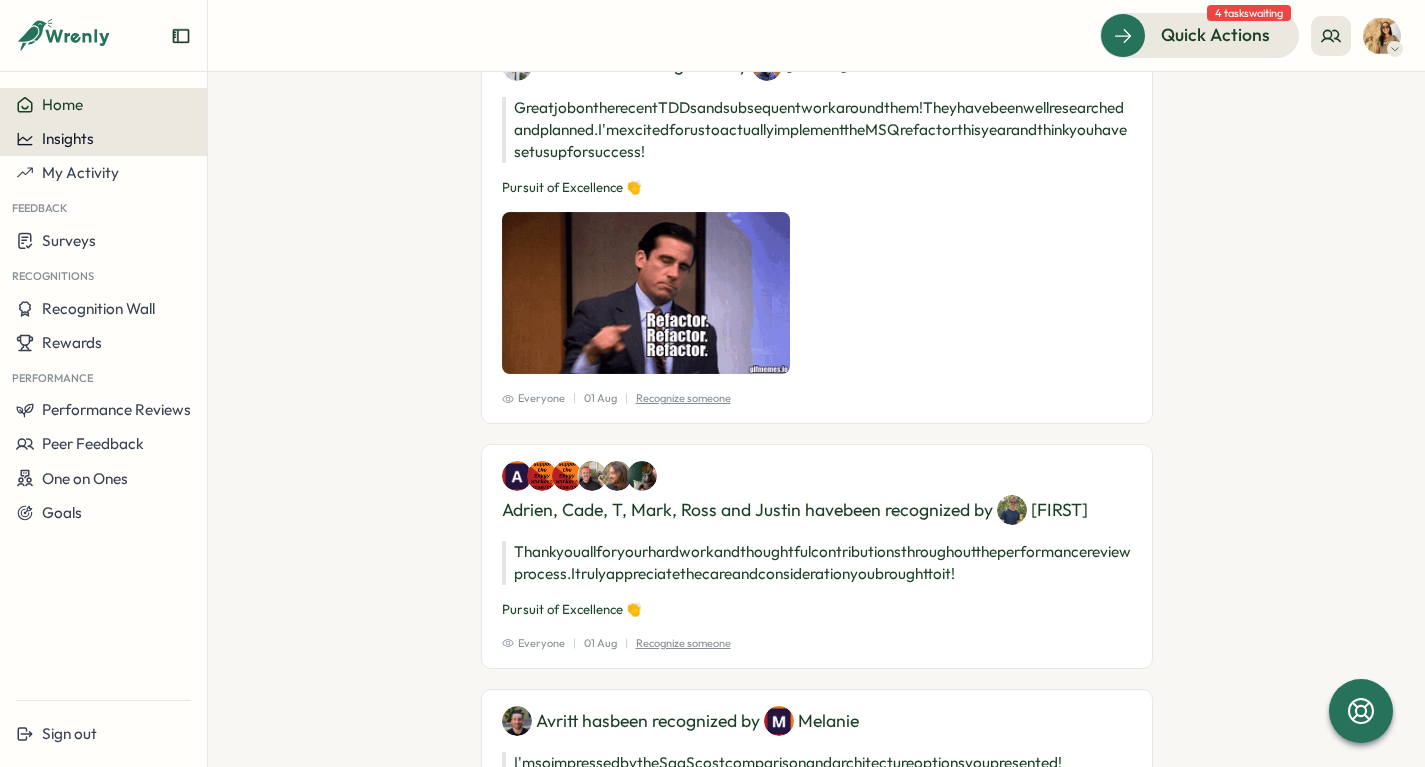 click on "Insights" at bounding box center (68, 138) 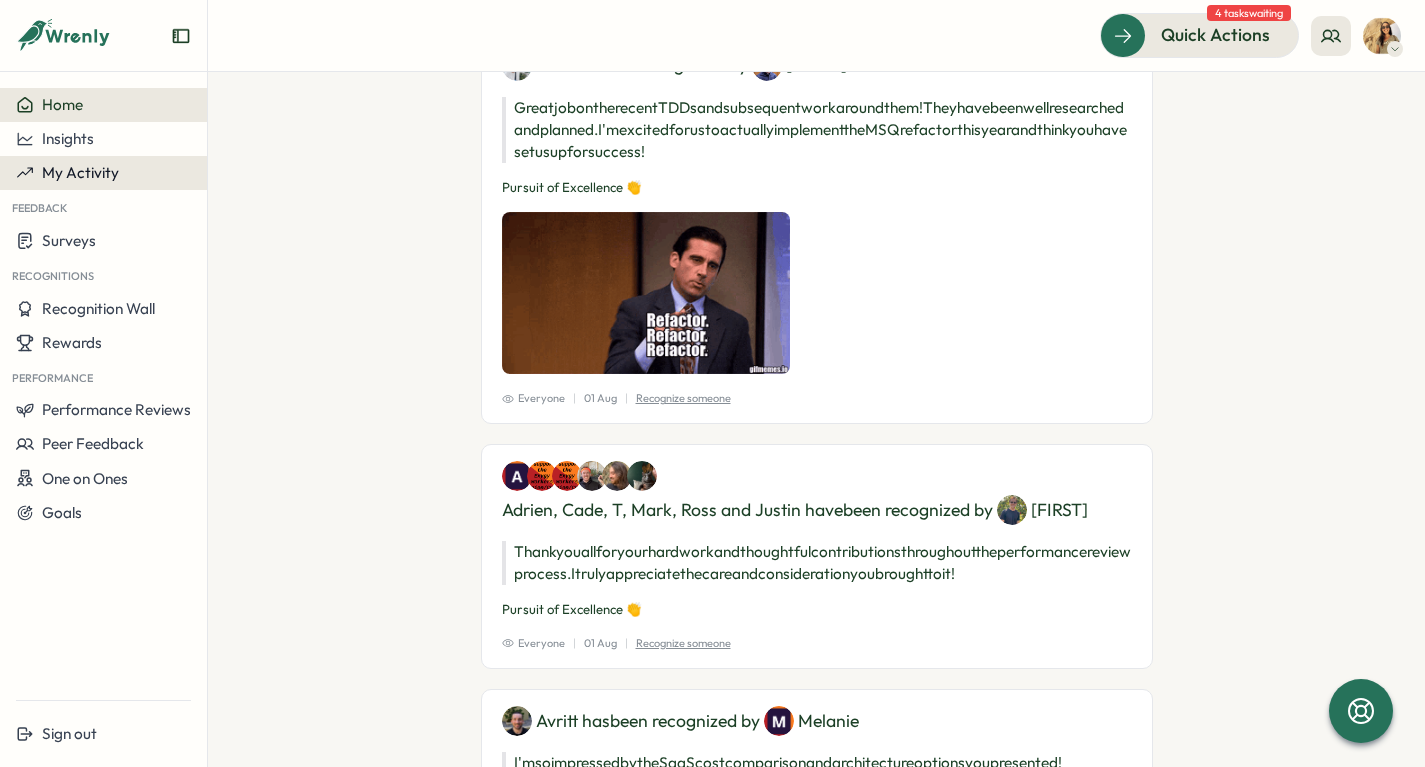 click on "My Activity" at bounding box center [80, 172] 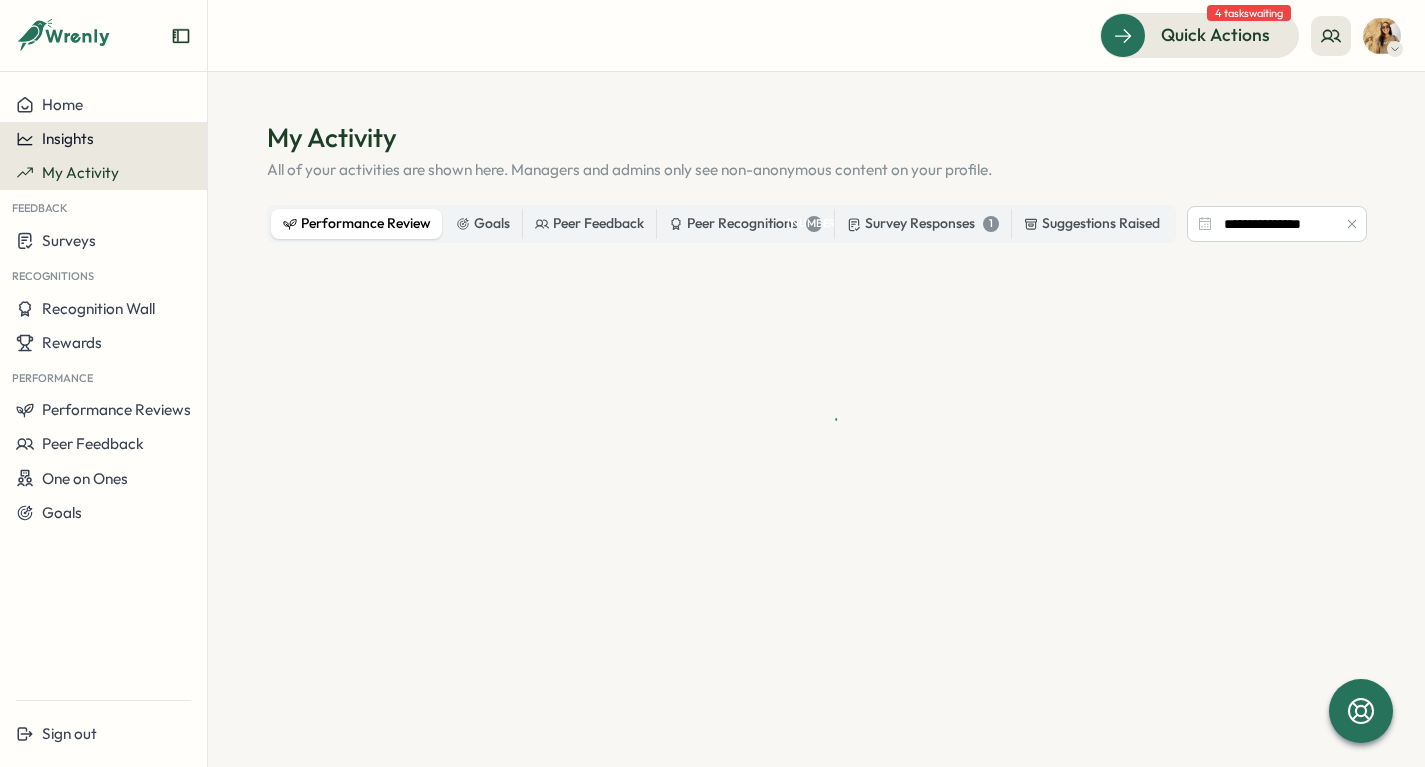 click on "Insights" at bounding box center (103, 139) 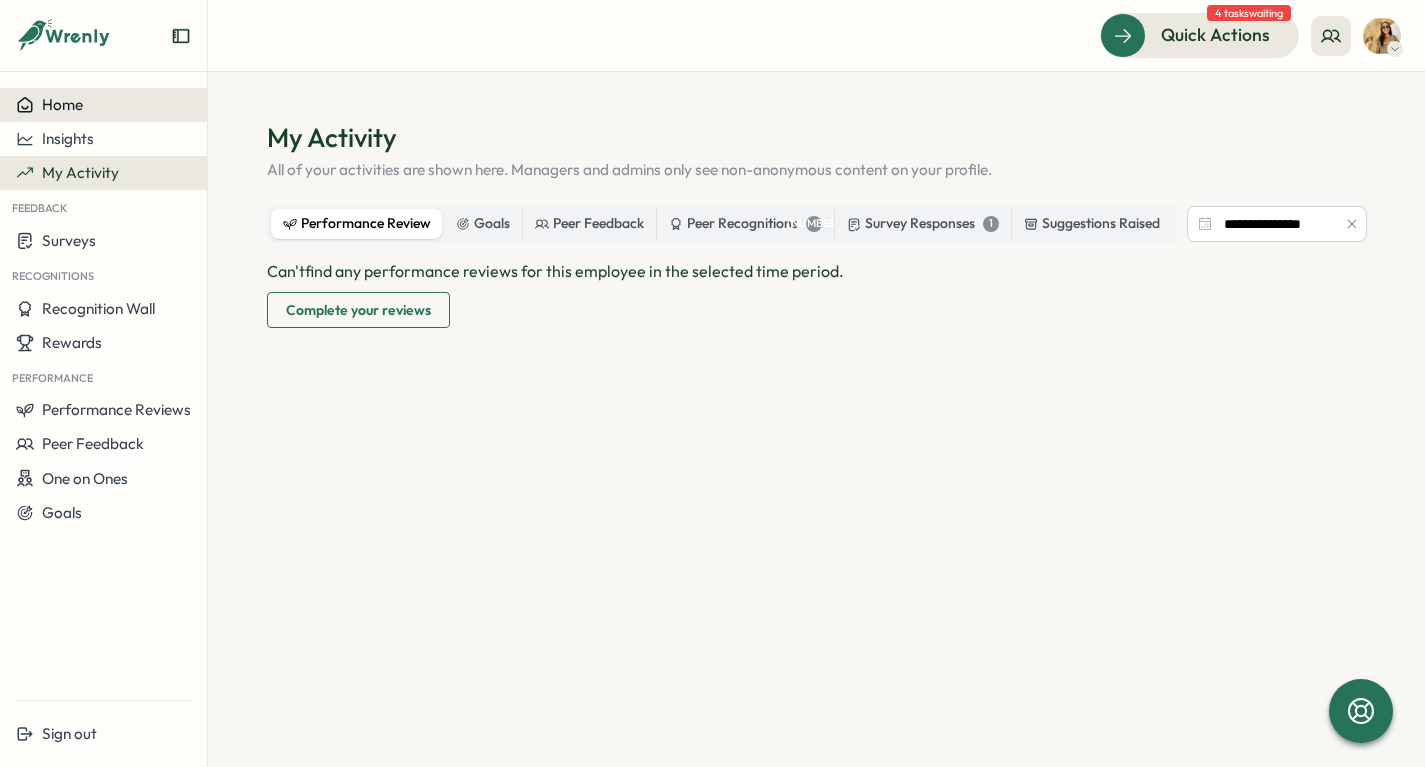 click on "Home" at bounding box center [103, 105] 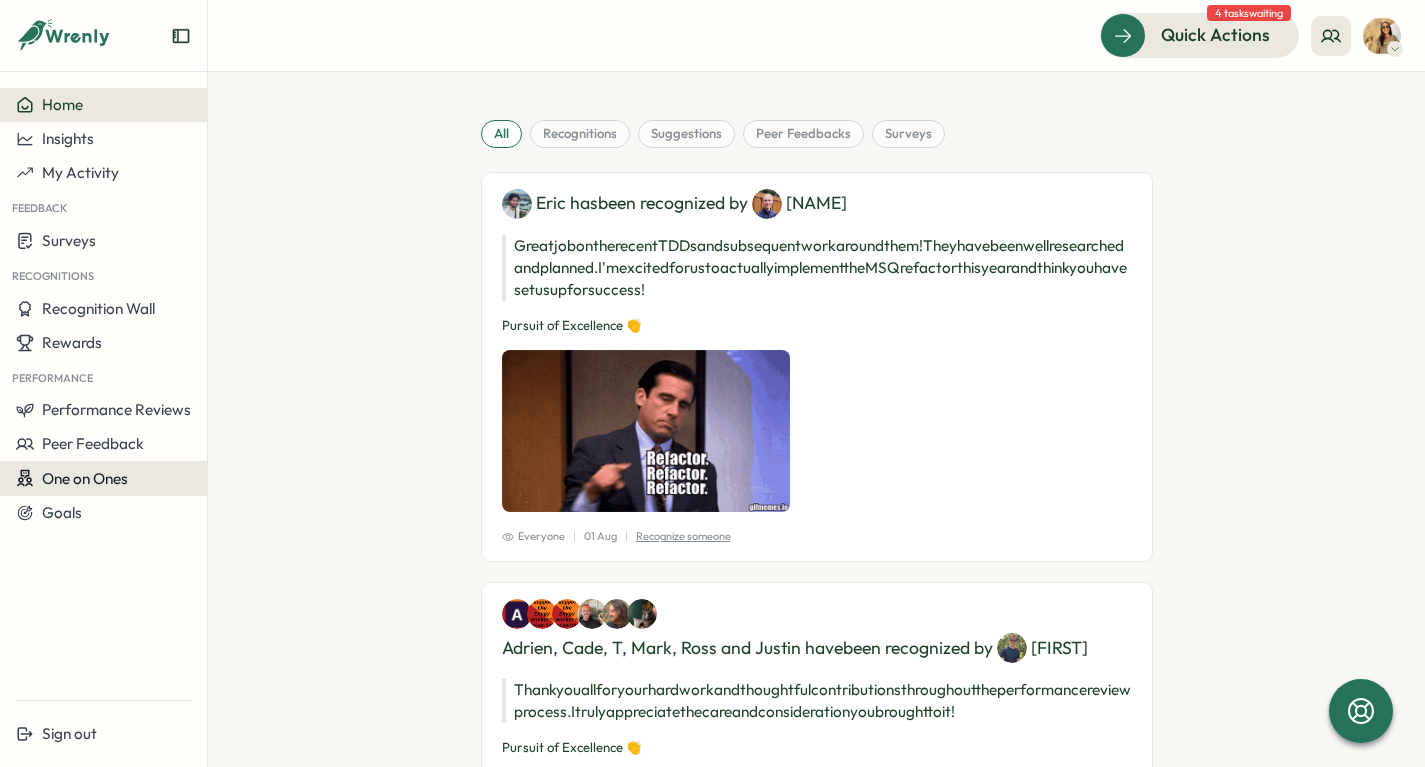 click on "One on Ones" at bounding box center (85, 478) 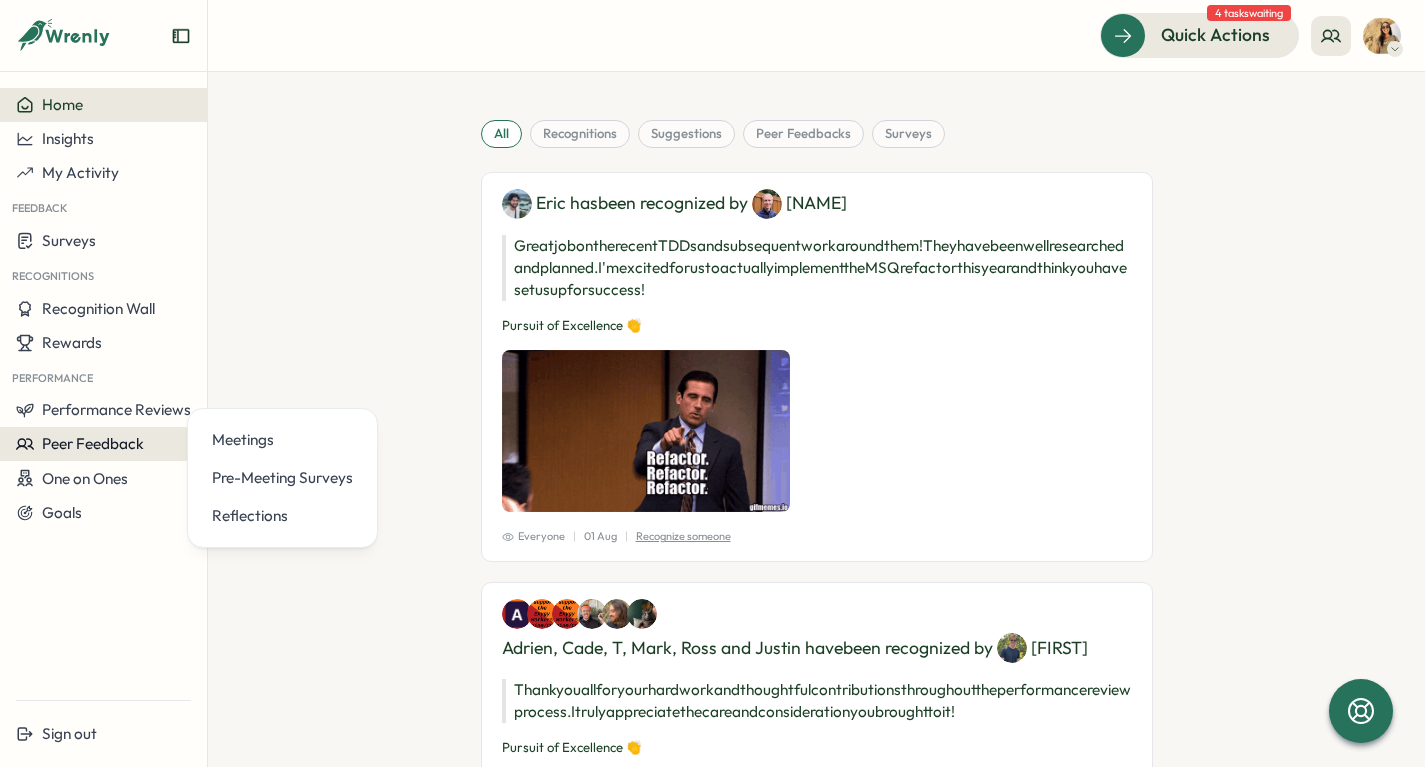click on "Peer Feedback" at bounding box center [93, 443] 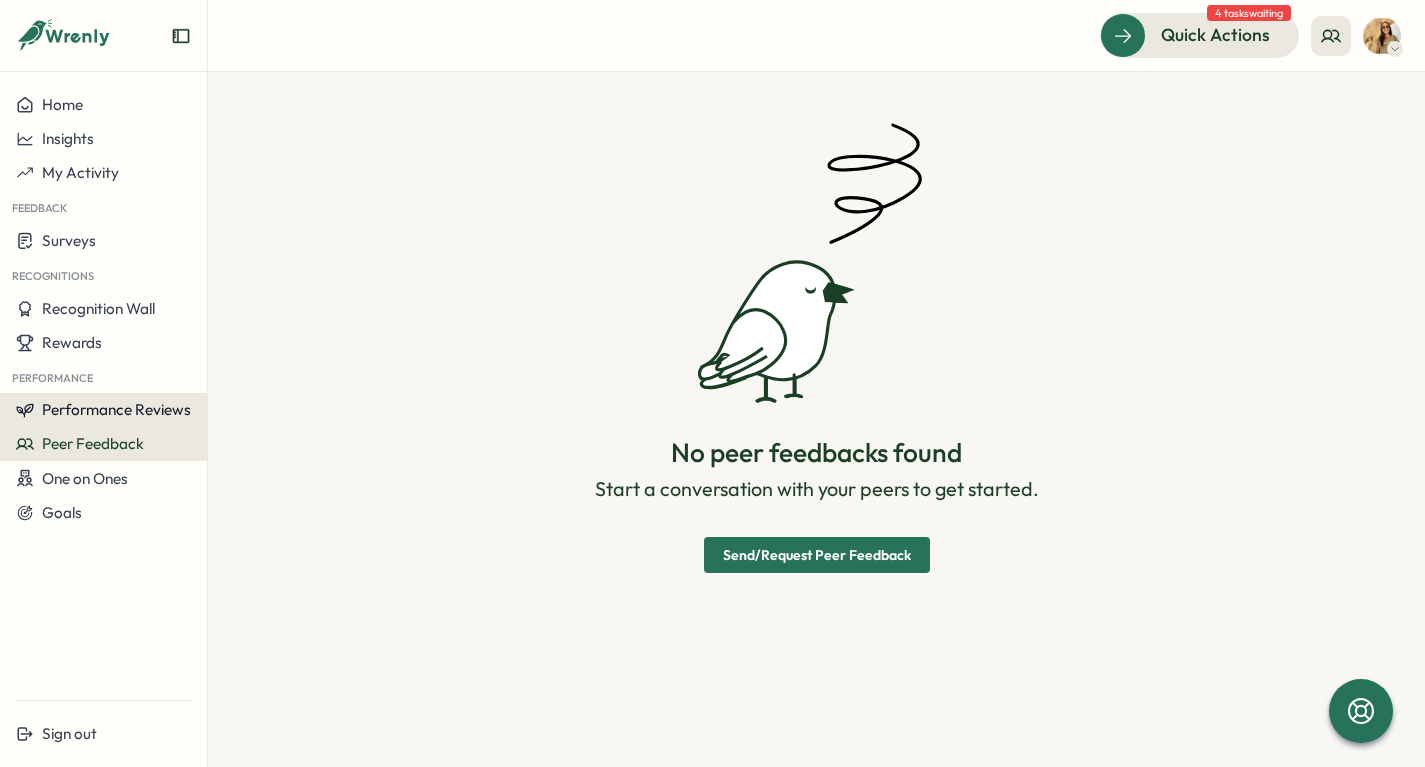 click on "Performance Reviews" at bounding box center (116, 409) 